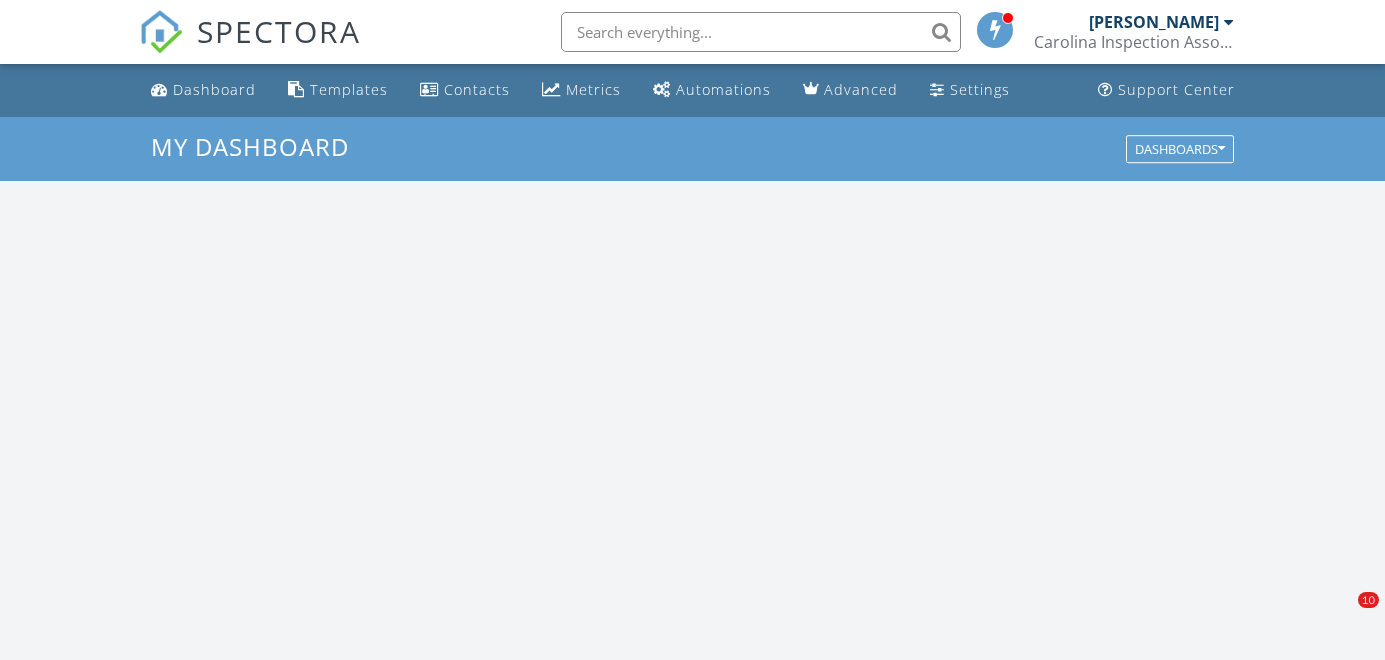 scroll, scrollTop: 0, scrollLeft: 0, axis: both 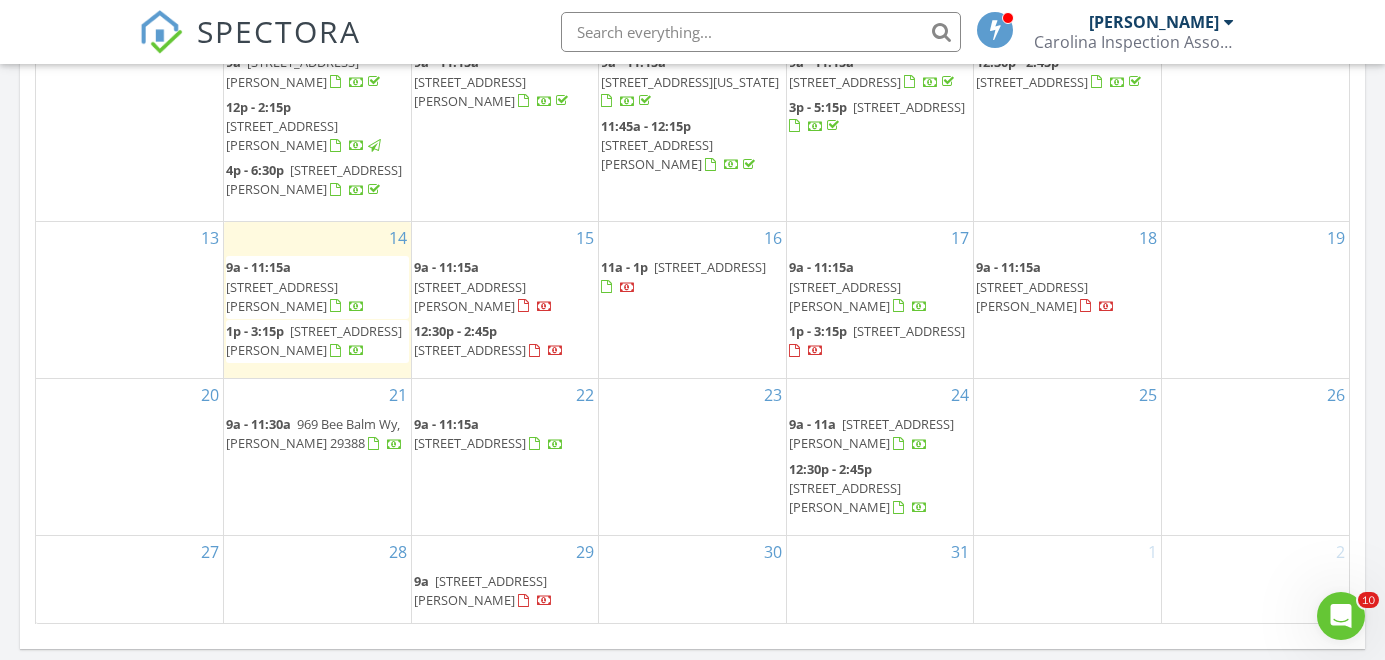 click on "9a - 11:15a" at bounding box center (446, 267) 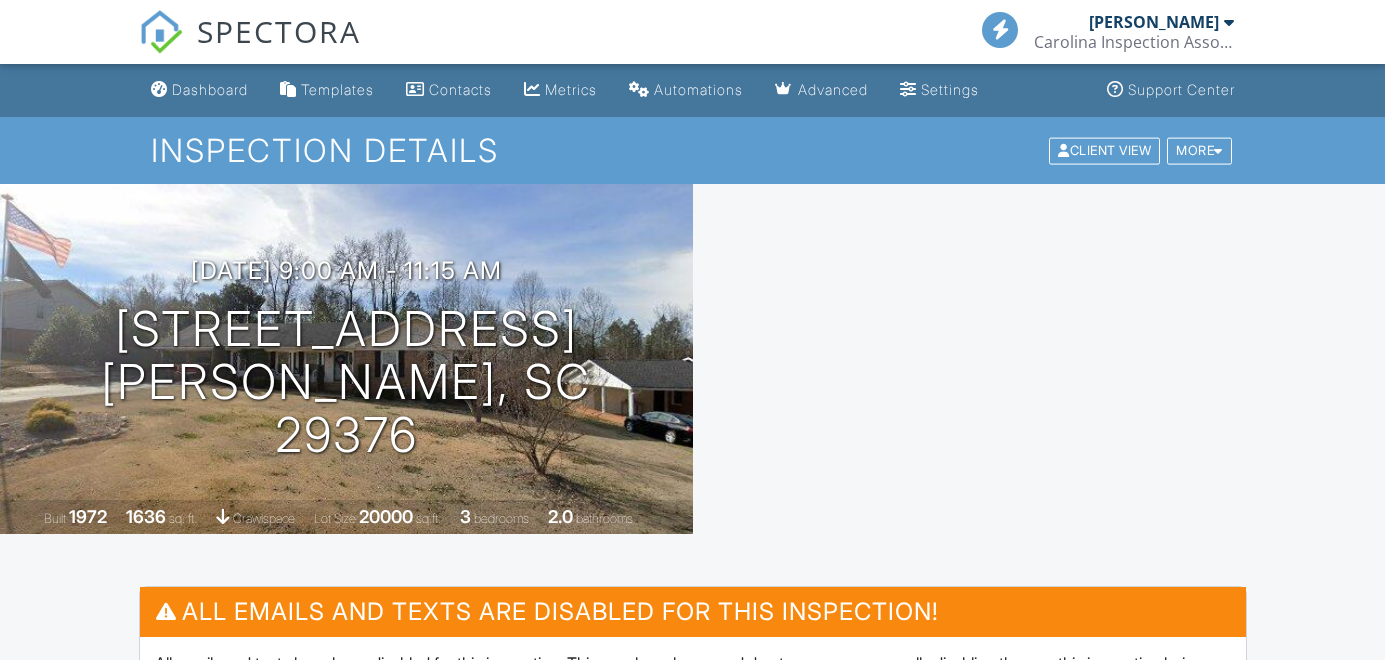 scroll, scrollTop: 0, scrollLeft: 0, axis: both 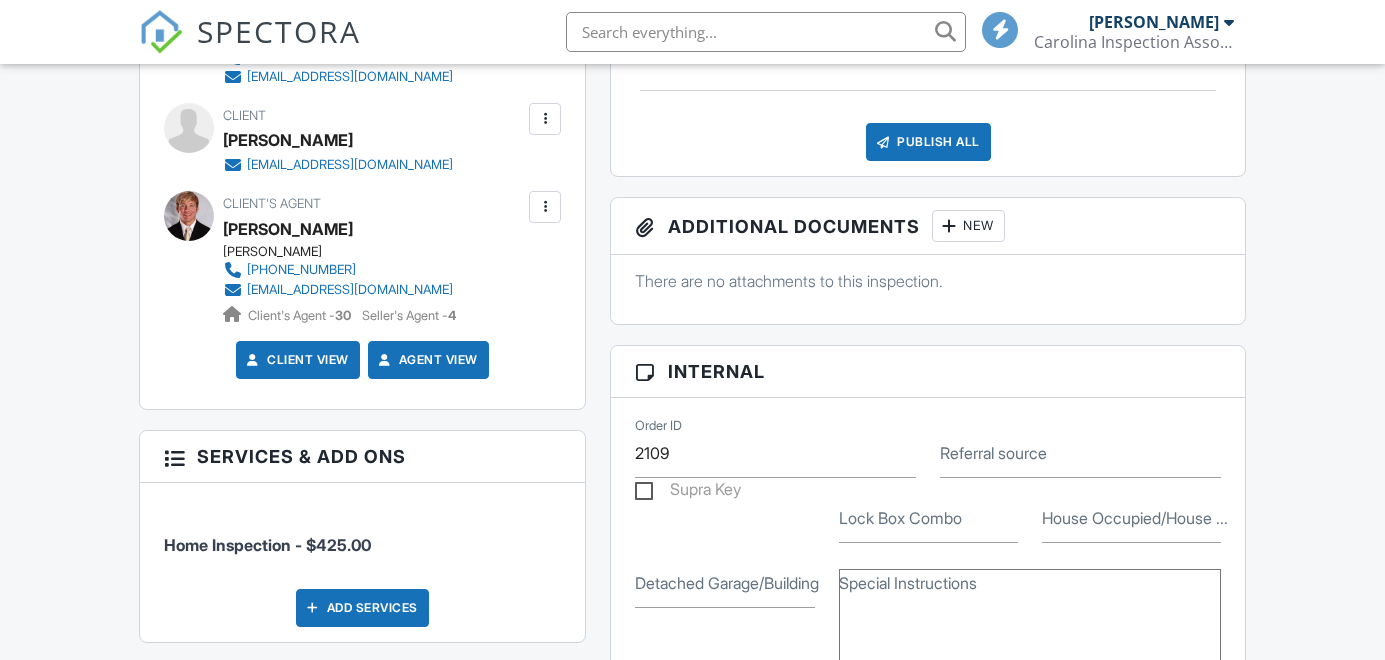 click at bounding box center [545, 119] 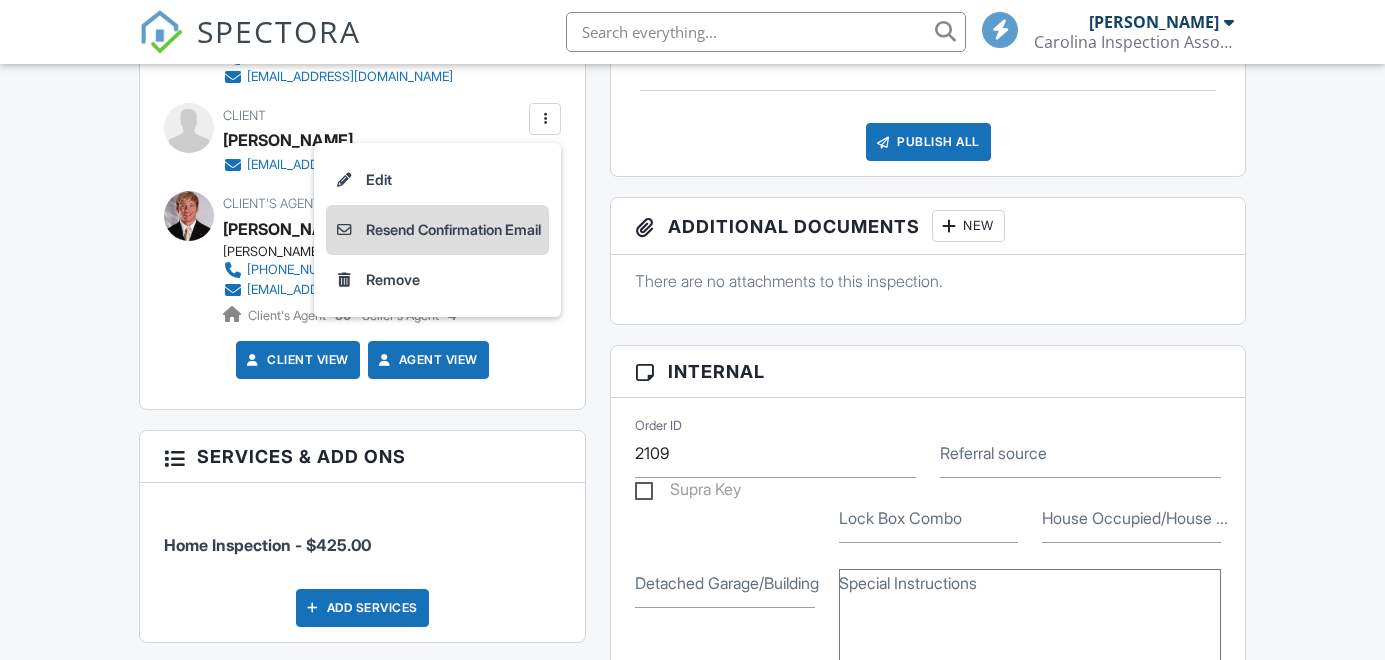click on "Resend Confirmation Email" at bounding box center (437, 230) 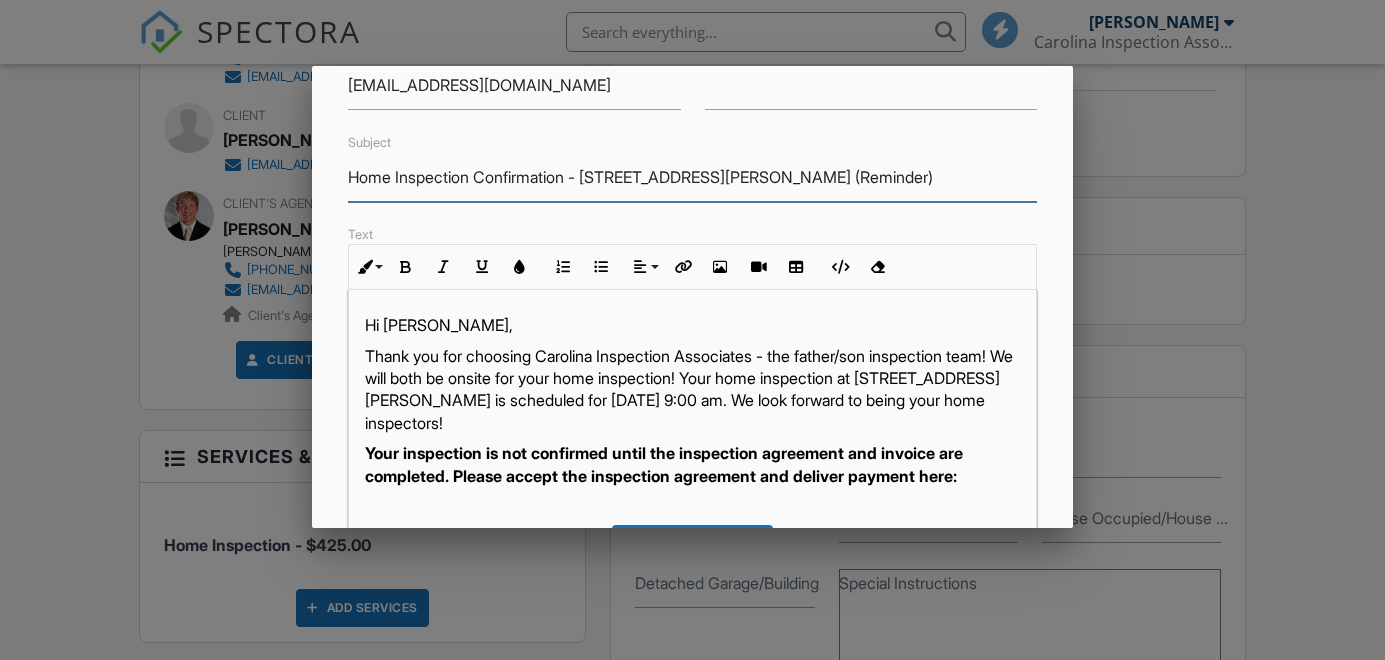 scroll, scrollTop: 183, scrollLeft: 0, axis: vertical 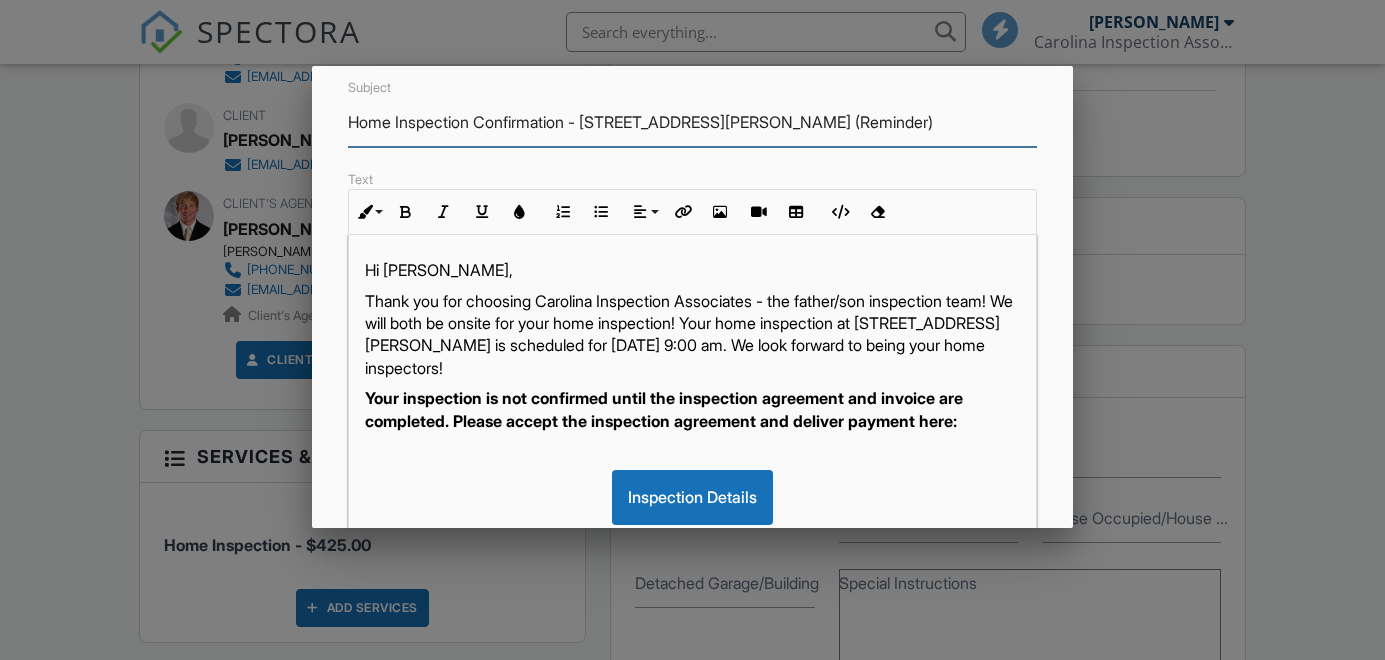 type on "Home Inspection Confirmation - 250 Brookfield Road, Roebuck, SC 29376 (Reminder)" 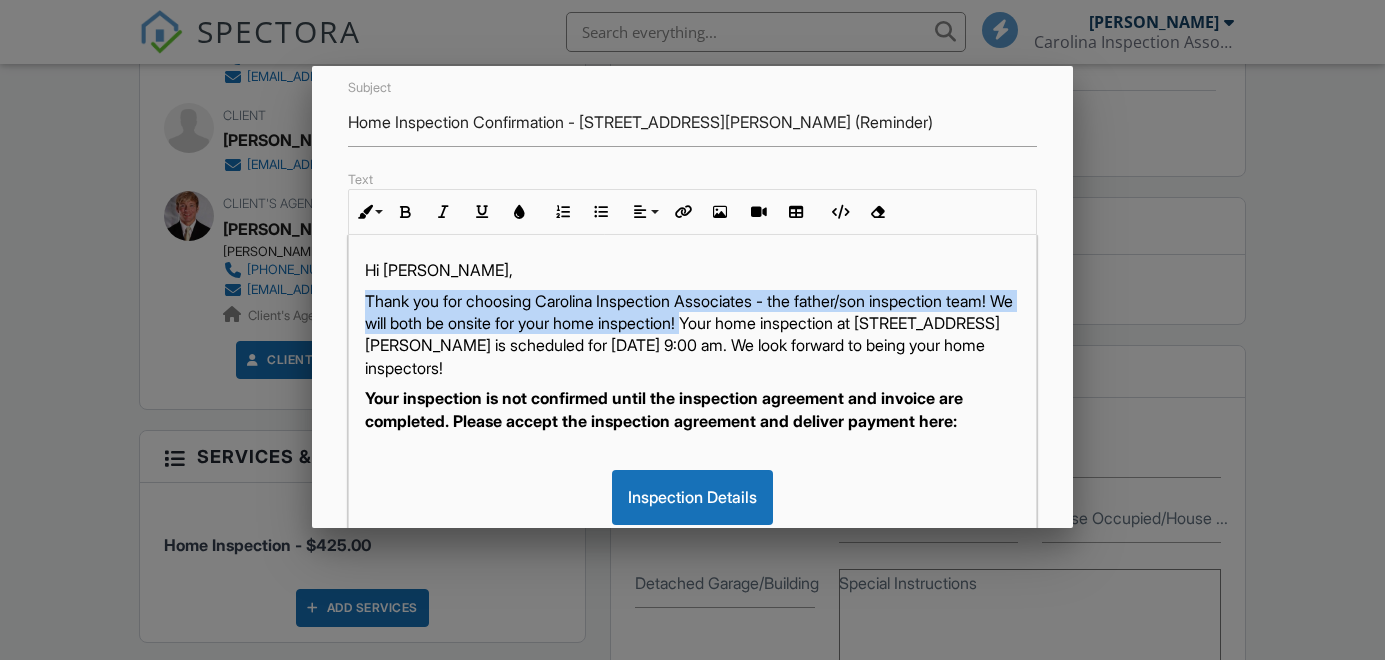 drag, startPoint x: 779, startPoint y: 320, endPoint x: 349, endPoint y: 297, distance: 430.6147 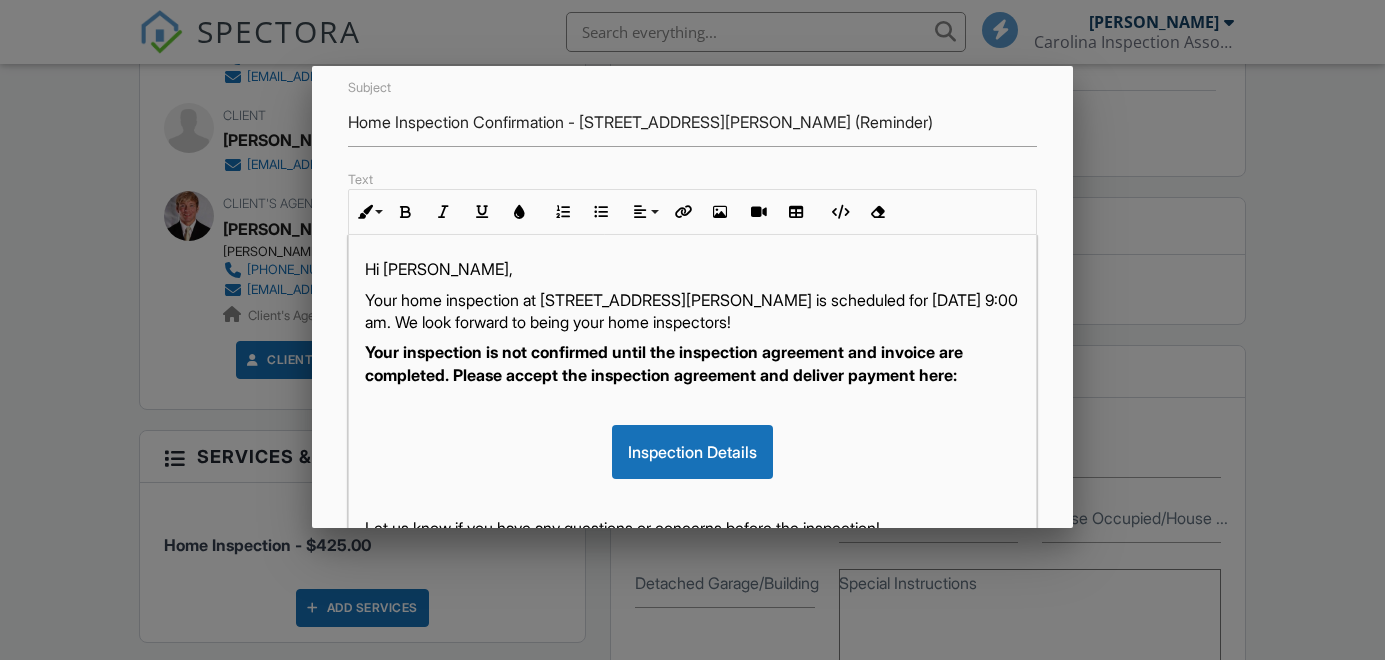 scroll, scrollTop: 1, scrollLeft: 0, axis: vertical 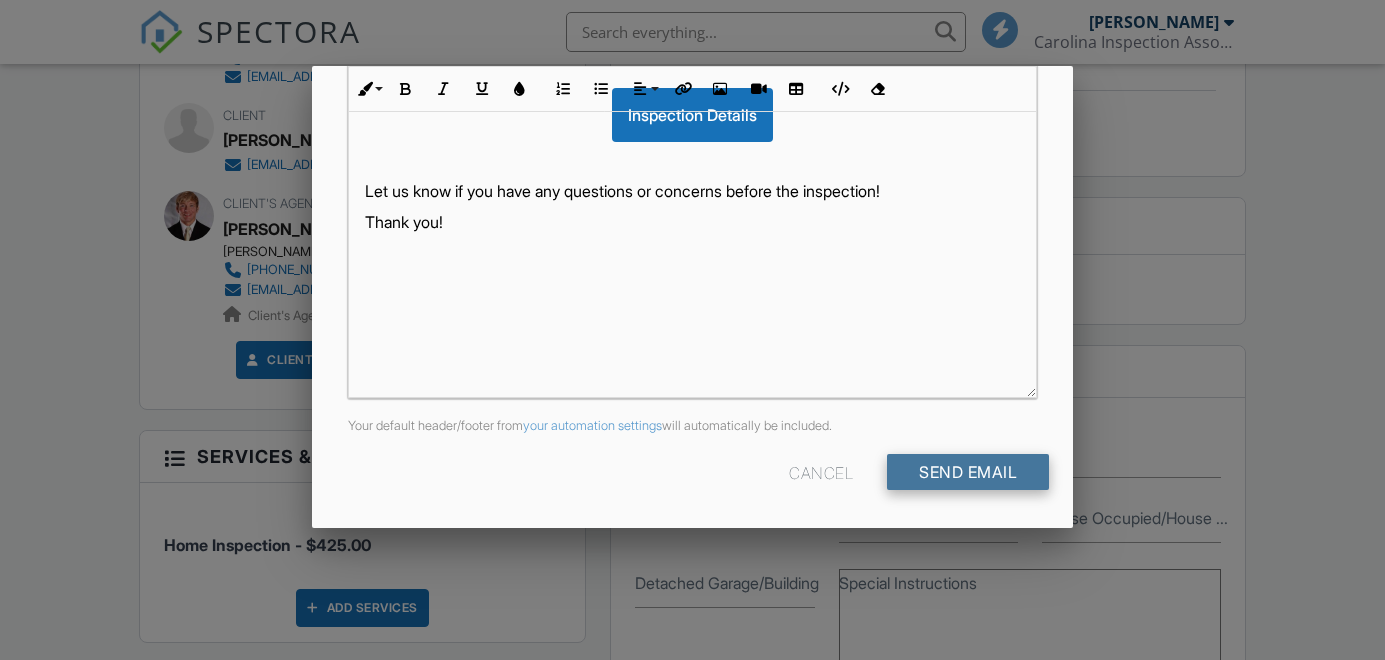 click on "Send Email" at bounding box center [968, 472] 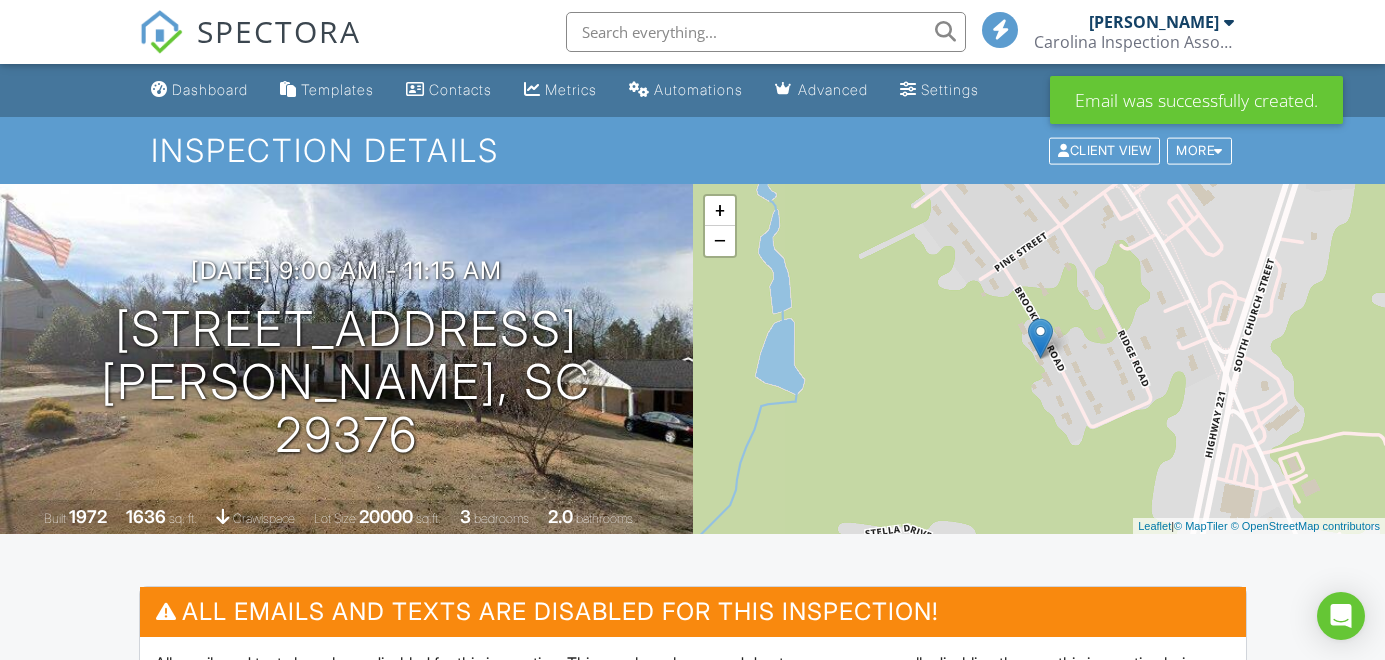 scroll, scrollTop: 1567, scrollLeft: 0, axis: vertical 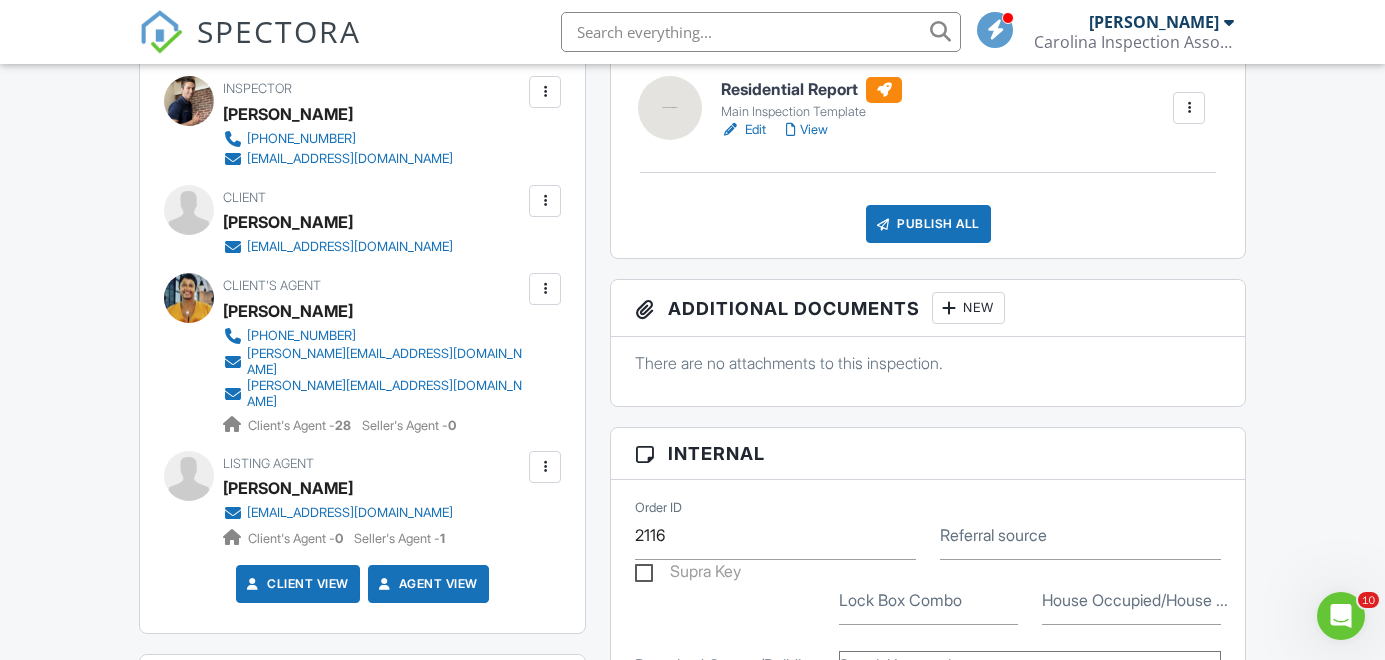 click on "Inspector
Joe Burke
864-334-6922
carolinainspectionassociates@gmail.com
Make Invisible
Mark As Requested
Remove
Update Client
First name
Greyson
Last name
Boone
Email (required)
greysonboone@gmail.com
CC Email
Phone
Internal notes visible only to the company
Private notes visible only to company admins
Updating the client email address will resend the confirmation email and update all queued automated emails.
Cancel
Save
Confirm client deletion
This will remove the client from this inspection. All email reminders and follow-ups will be removed as well. Note that this is only an option before publishing a report.
Cancel
Remove Client
Client
Greyson Boone
greysonboone@gmail.com
Edit" at bounding box center (363, 346) 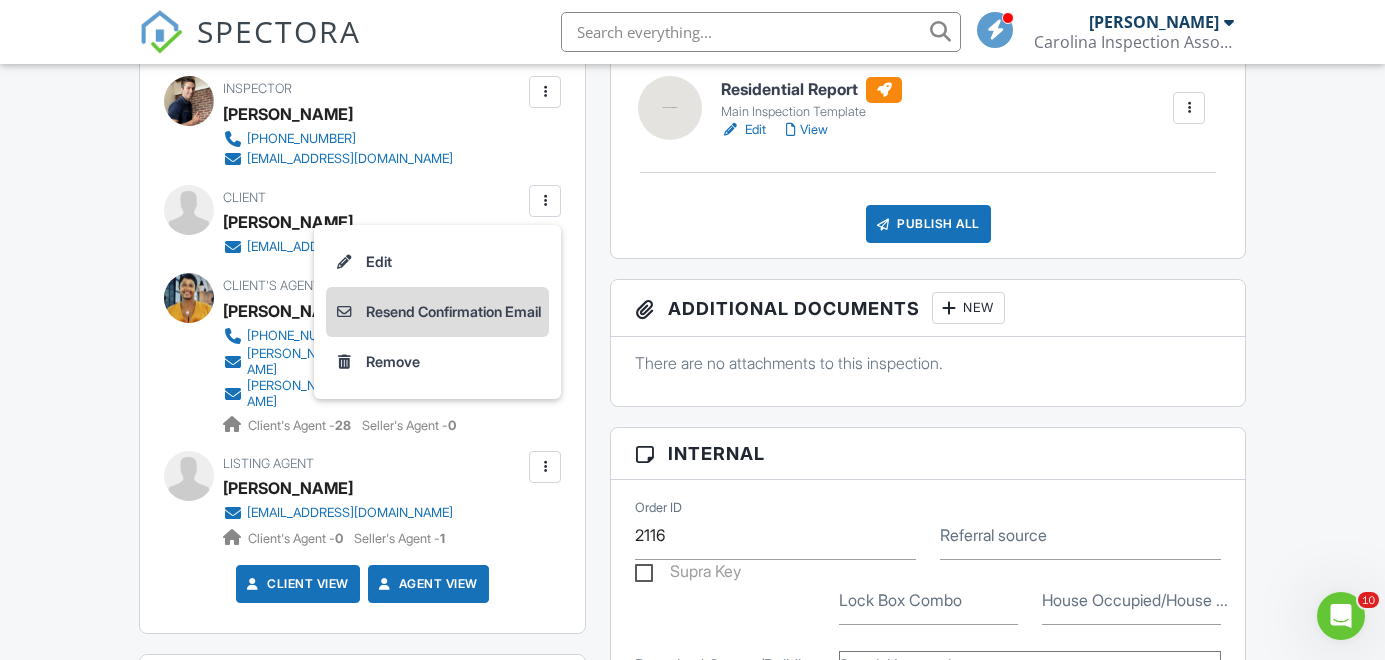 click on "Resend Confirmation Email" at bounding box center (437, 312) 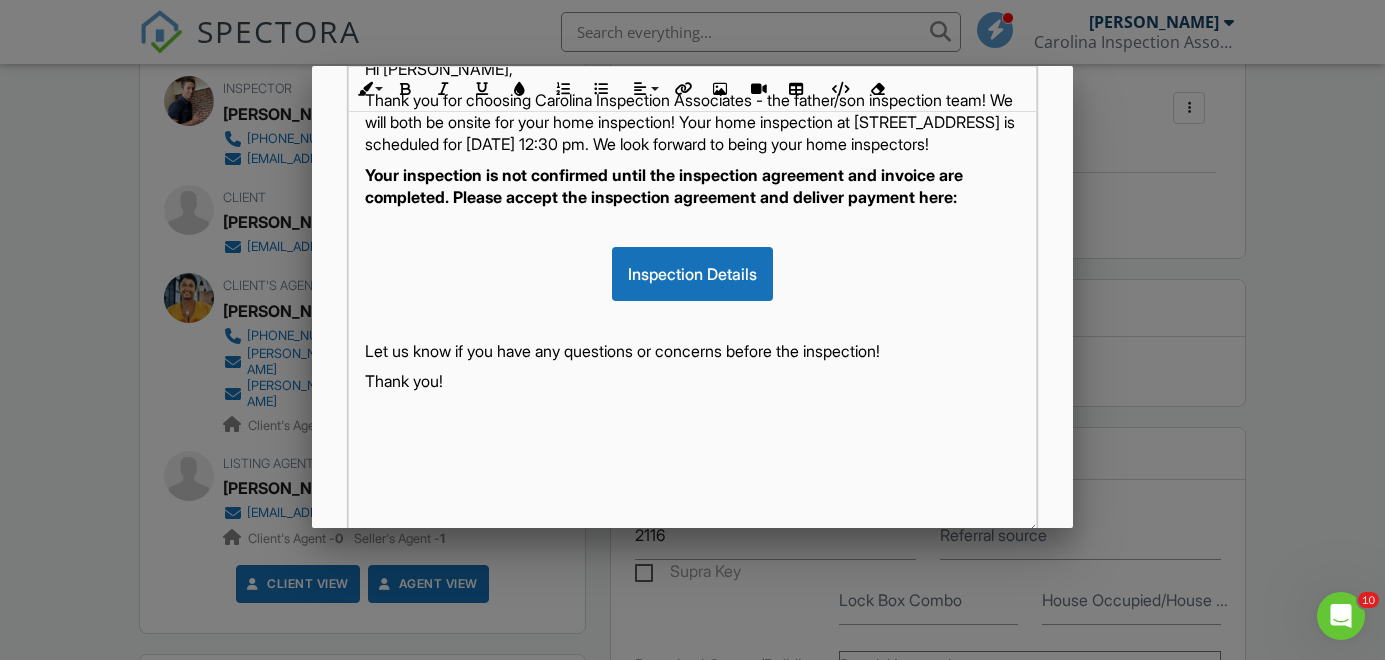 scroll, scrollTop: 366, scrollLeft: 0, axis: vertical 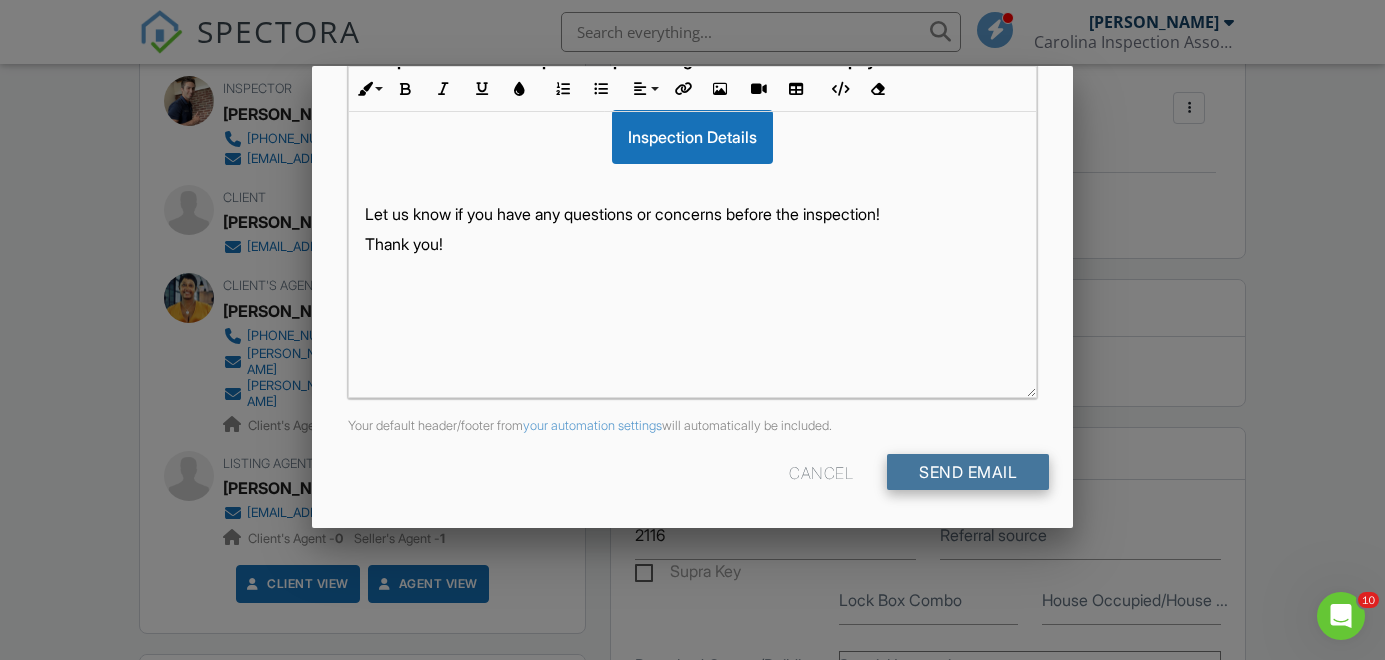 type on "Home Inspection Confirmation - [STREET_ADDRESS] (Reminder)" 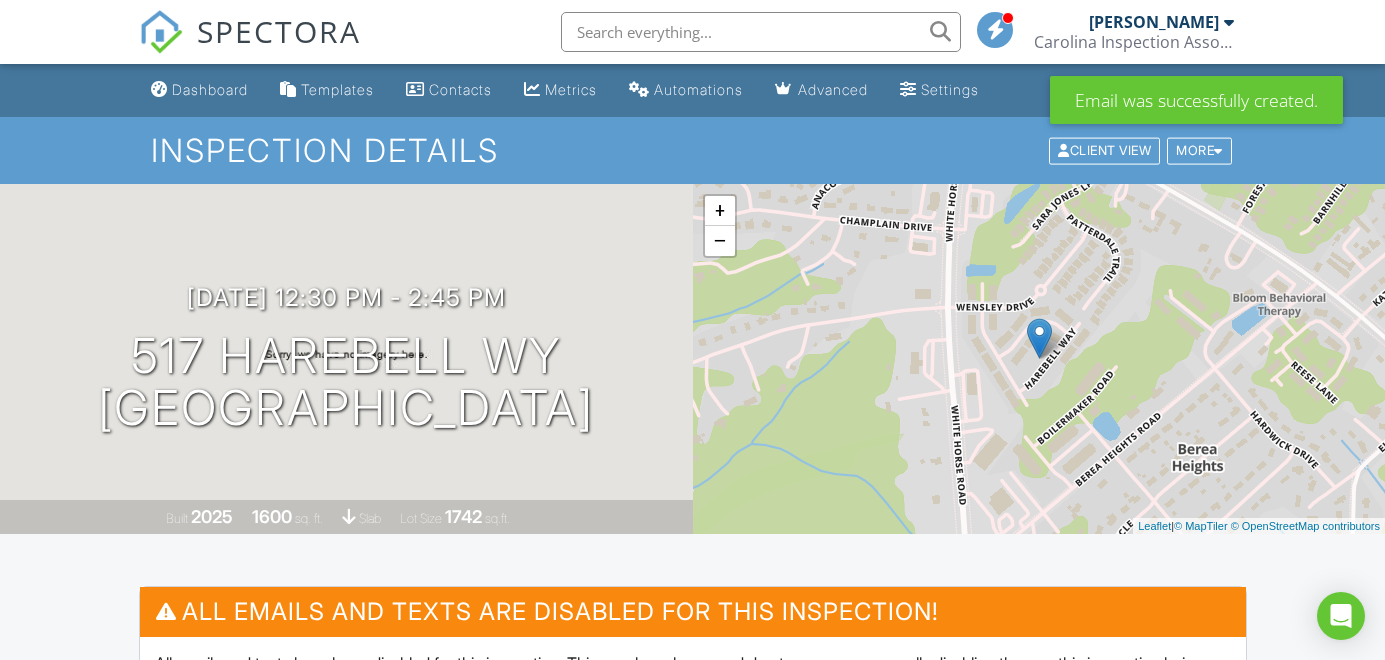 scroll, scrollTop: 0, scrollLeft: 0, axis: both 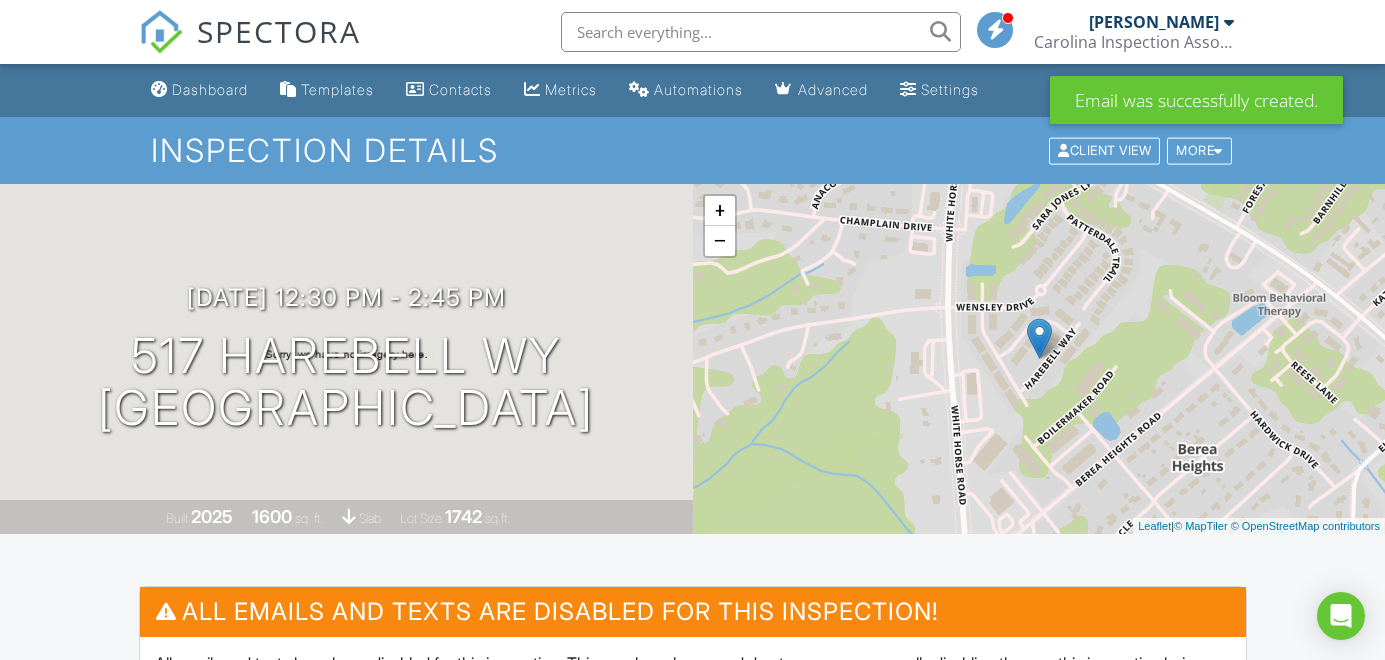 click at bounding box center [161, 32] 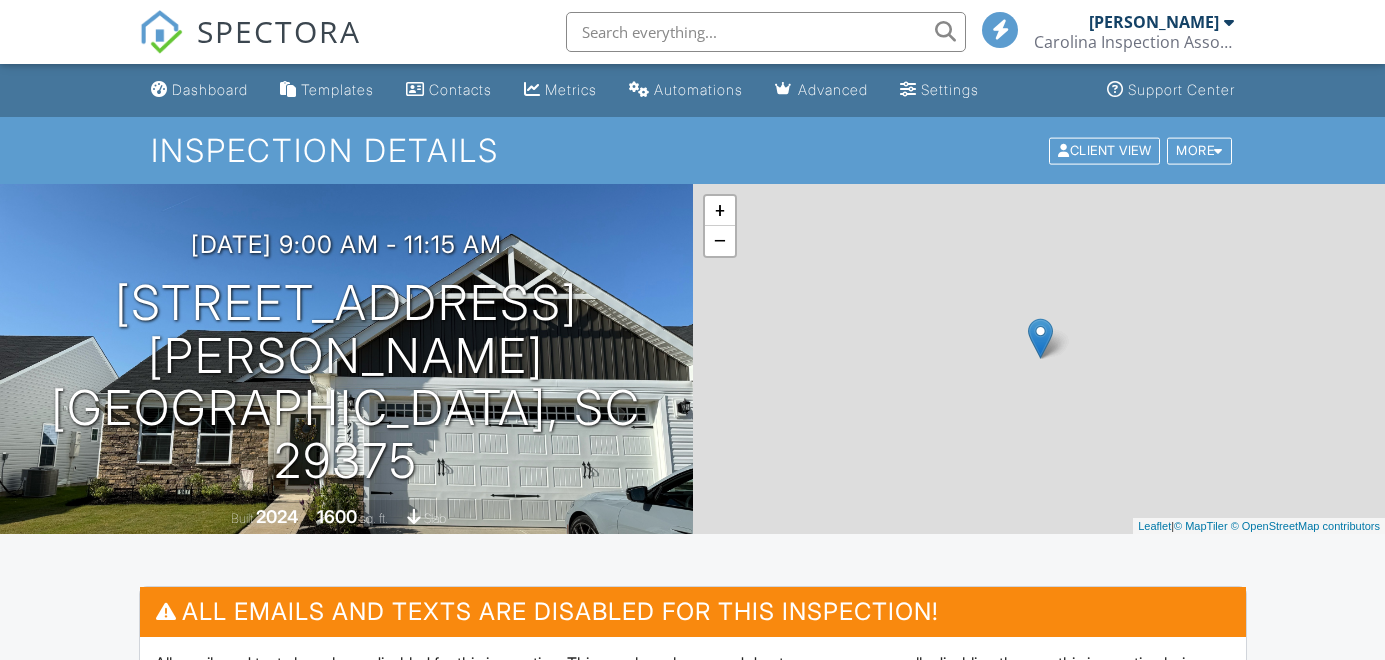 scroll, scrollTop: 0, scrollLeft: 0, axis: both 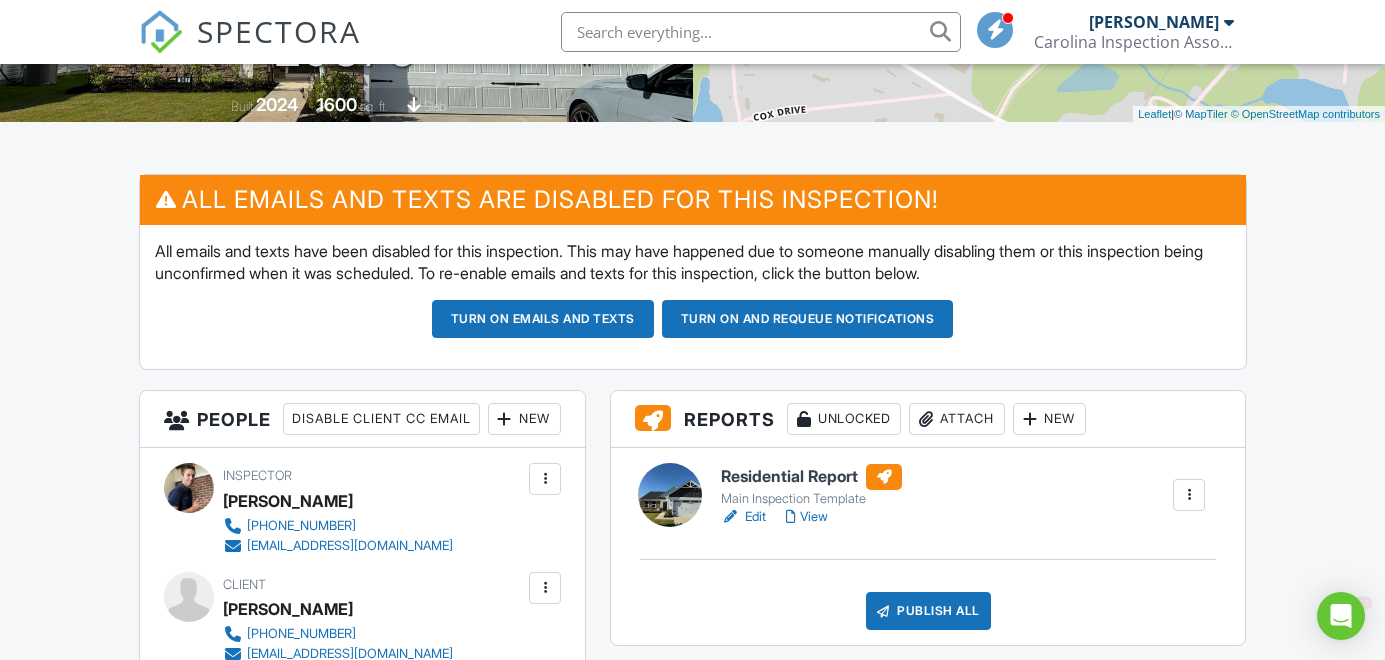 click on "View" at bounding box center [807, 517] 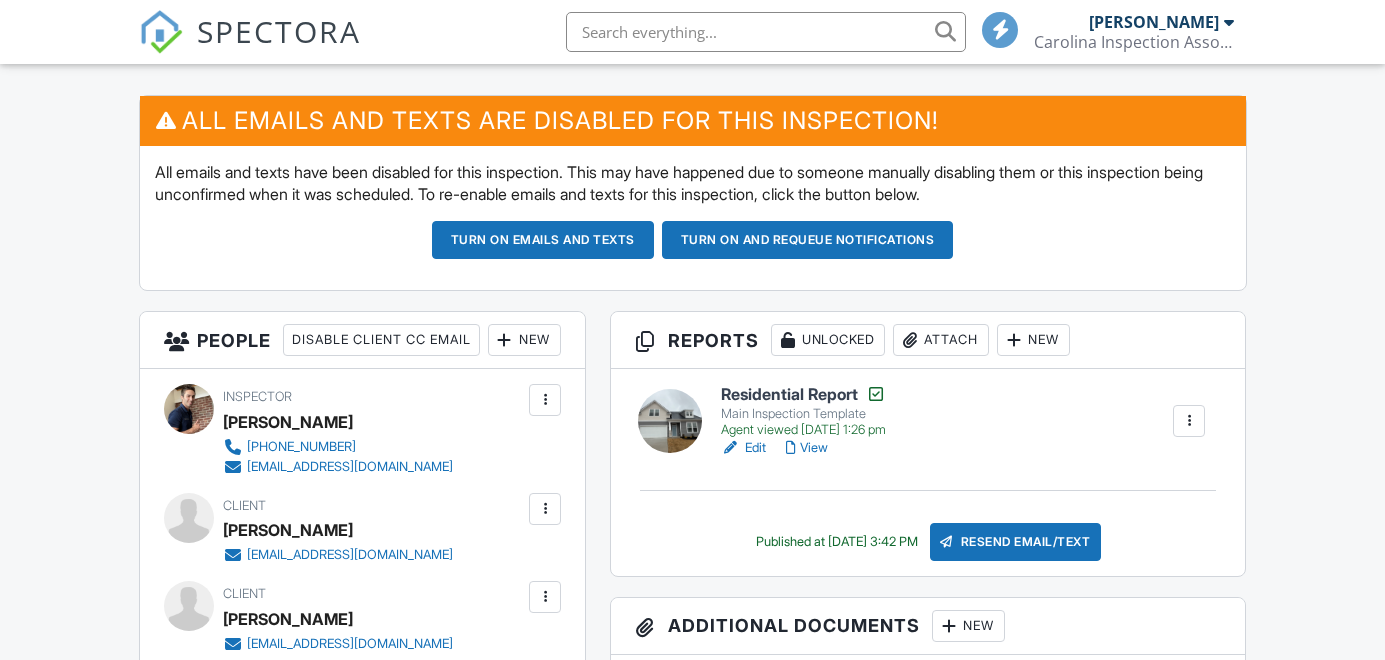 scroll, scrollTop: 491, scrollLeft: 0, axis: vertical 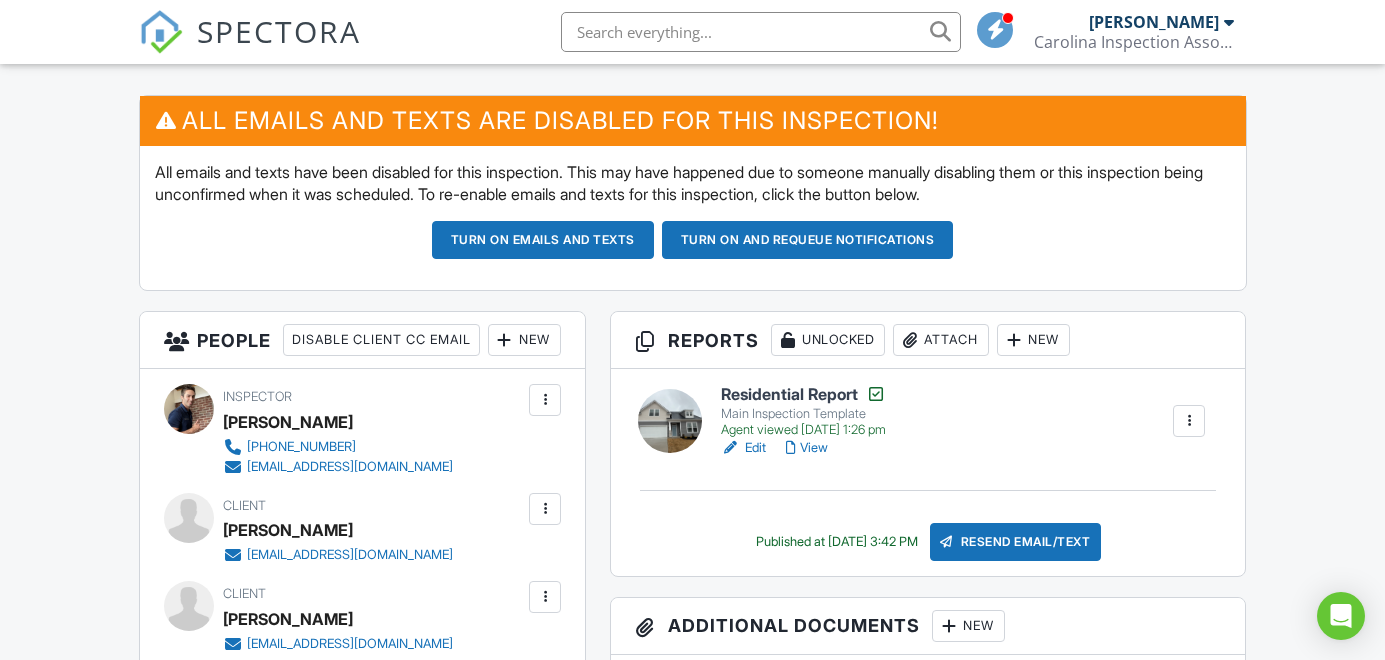 click on "View" at bounding box center [807, 448] 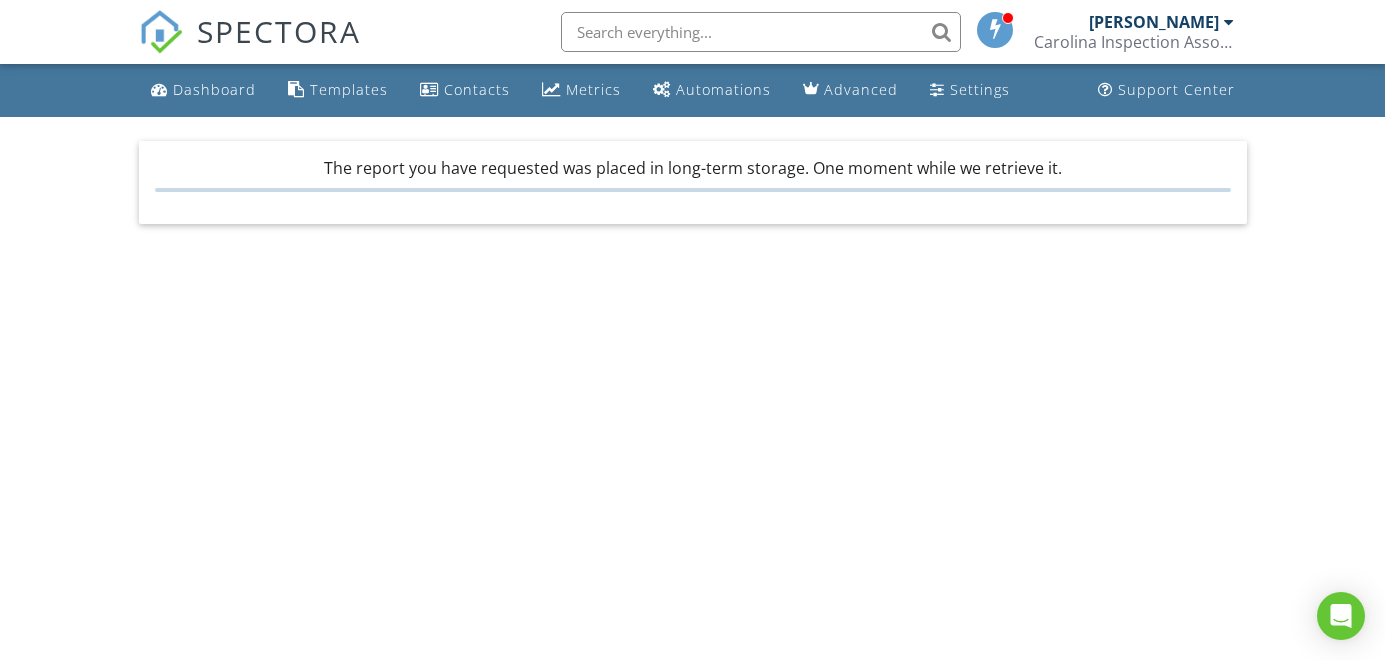 scroll, scrollTop: 0, scrollLeft: 0, axis: both 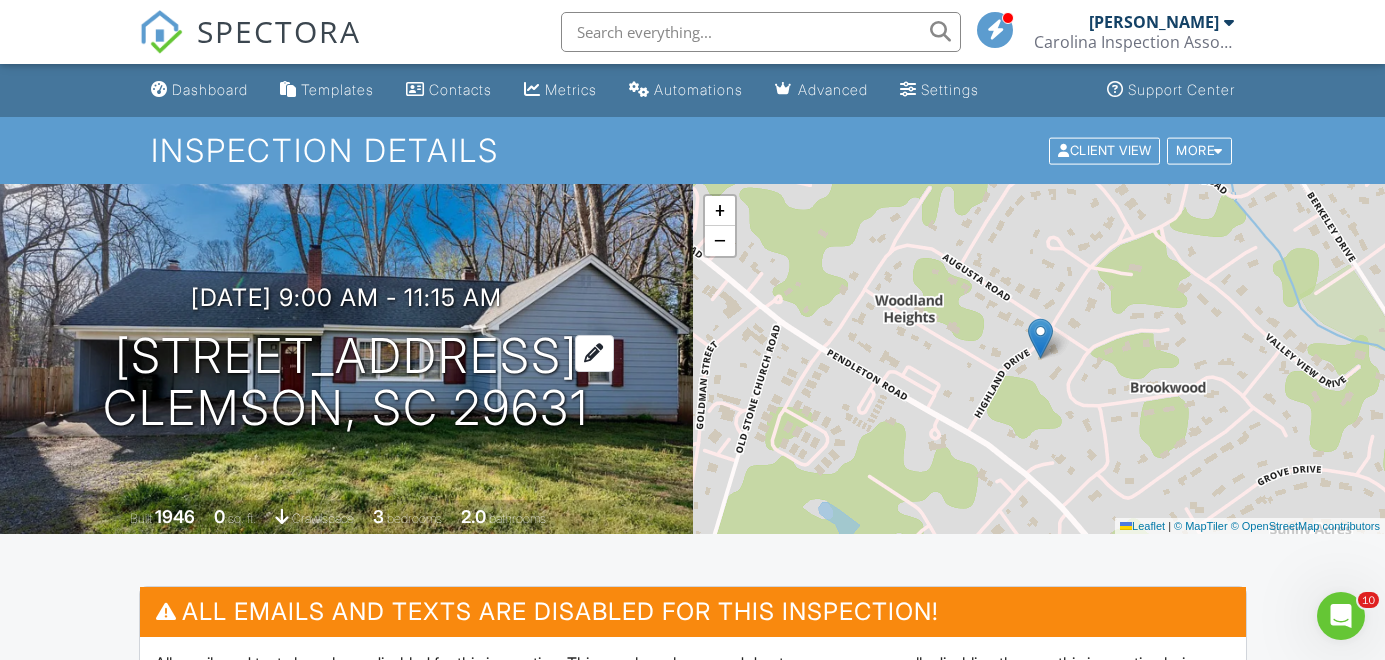 click on "[STREET_ADDRESS]
Clemson, SC 29631" at bounding box center (346, 383) 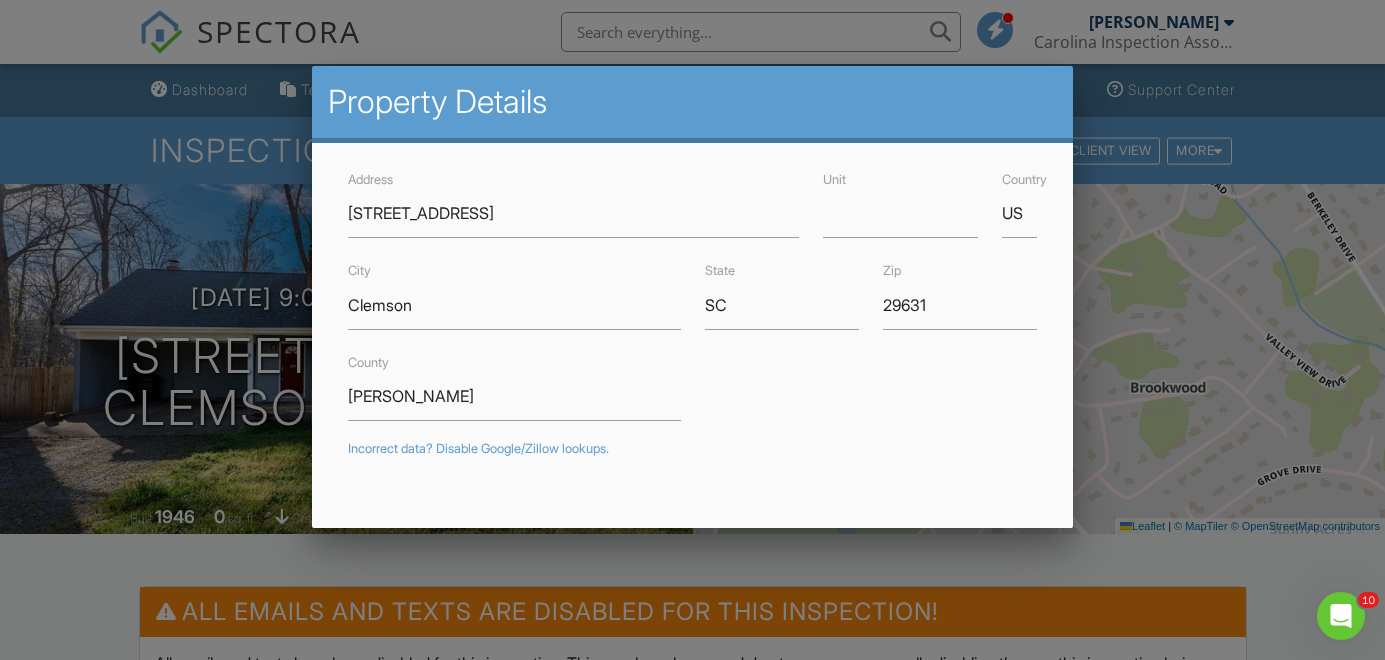 click at bounding box center [692, 312] 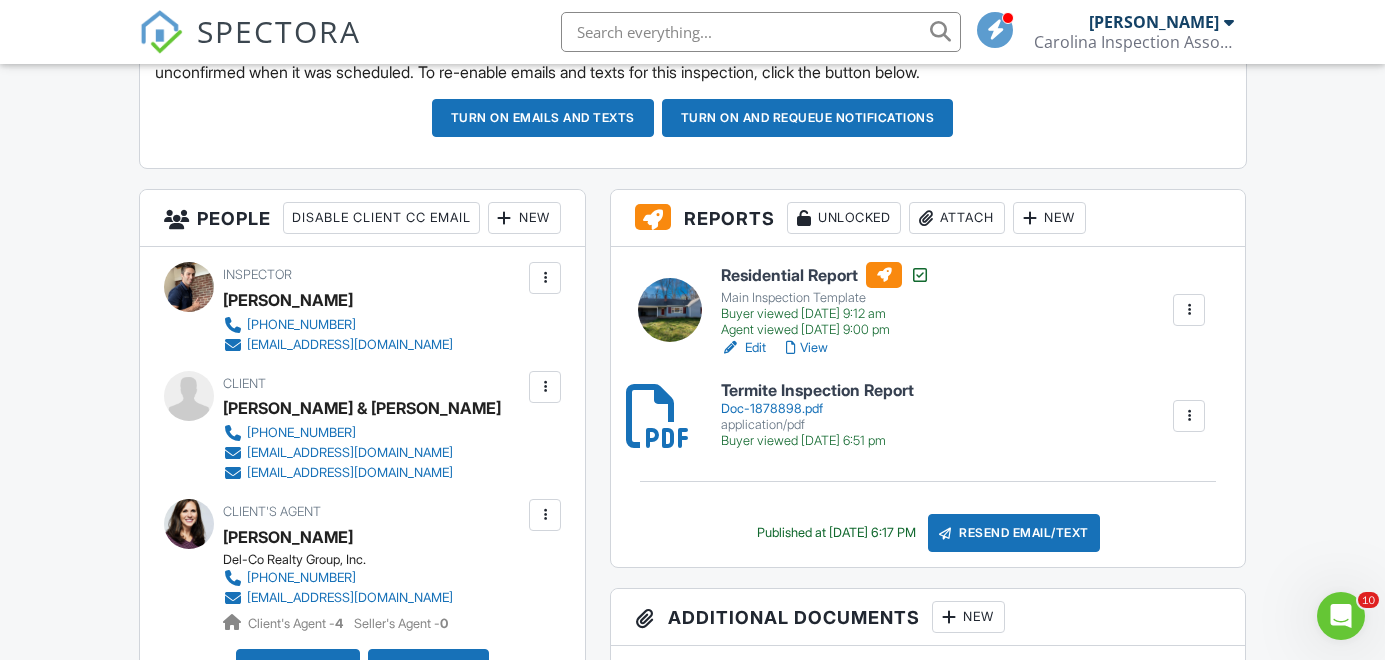 scroll, scrollTop: 628, scrollLeft: 0, axis: vertical 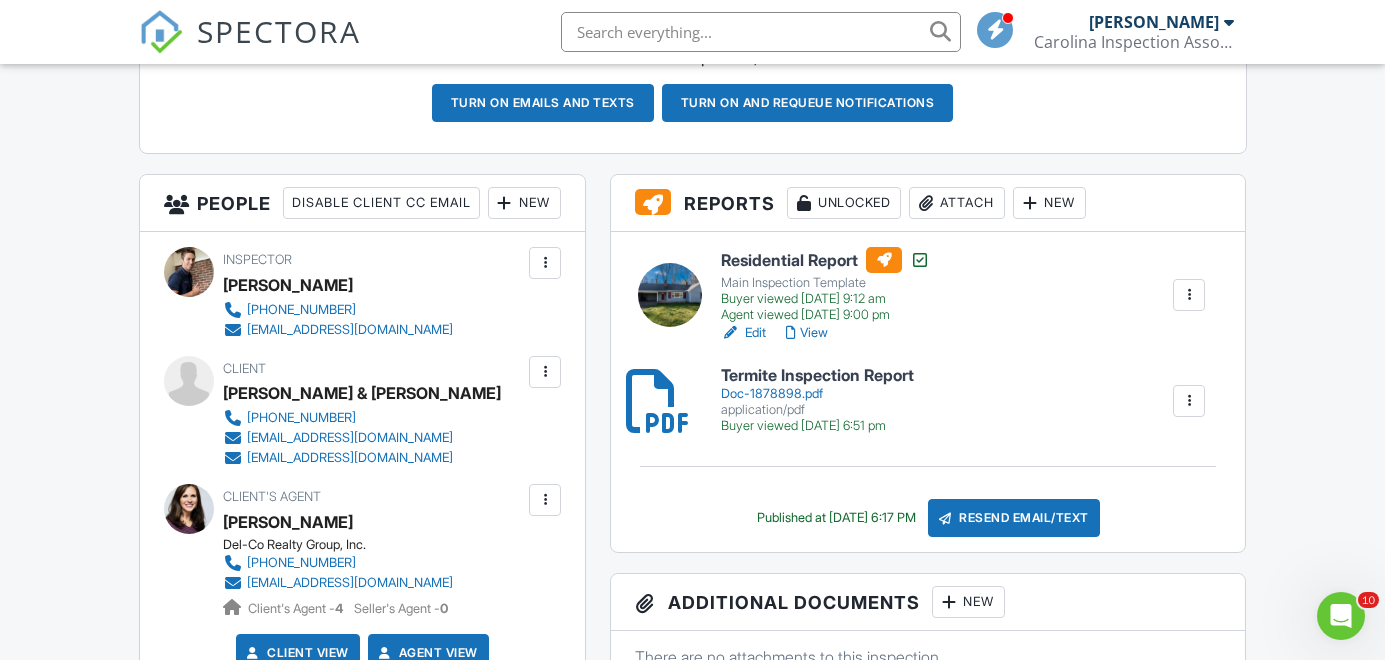 click on "Attach" at bounding box center [957, 203] 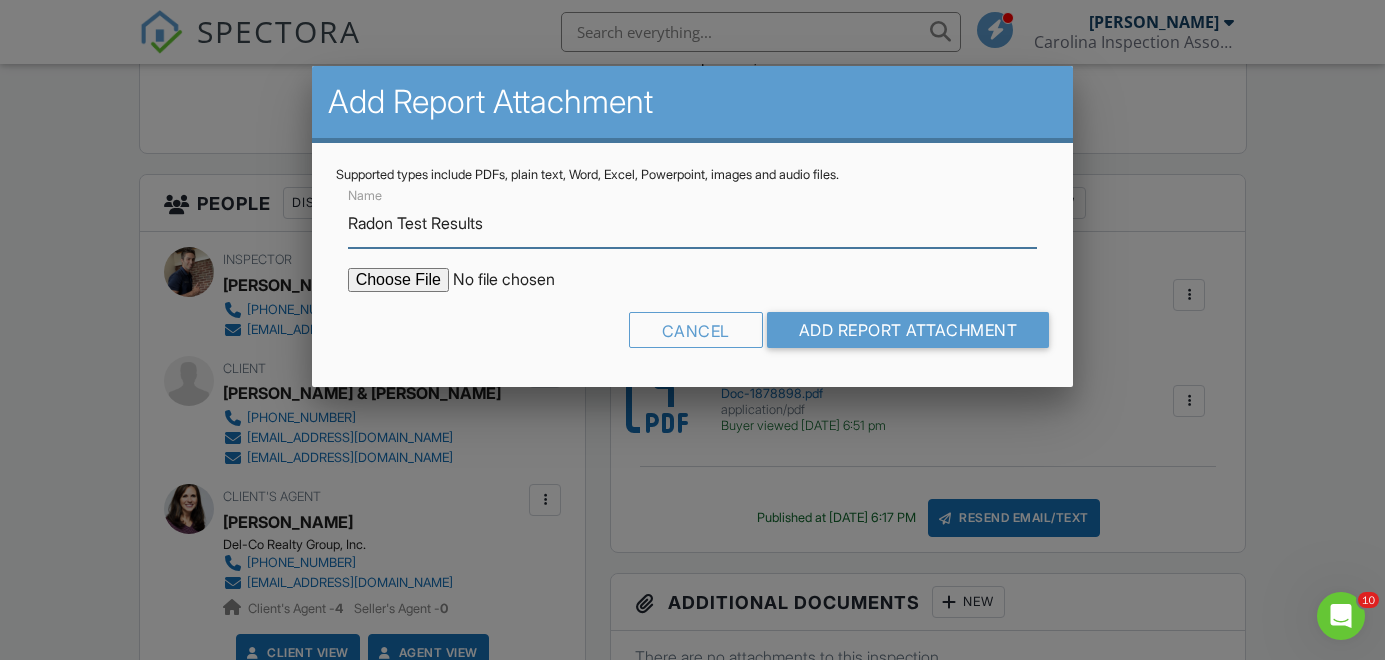 type on "Radon Test Results" 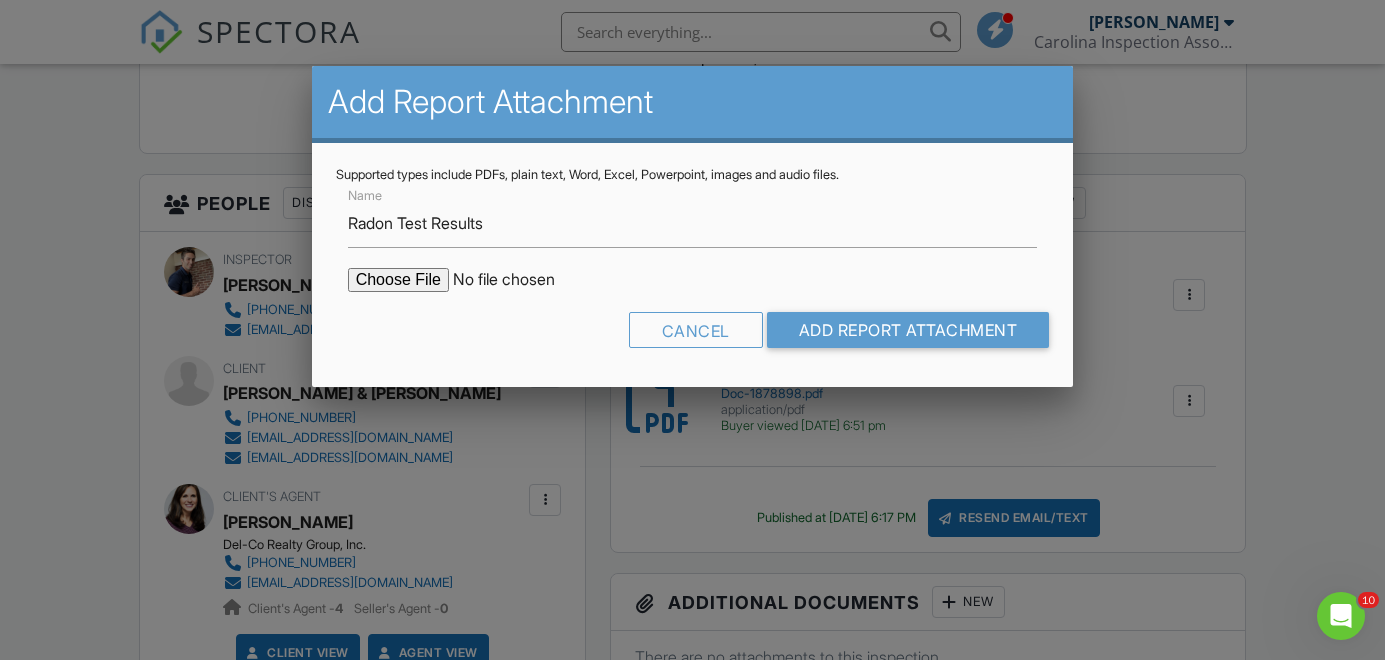 click at bounding box center (518, 280) 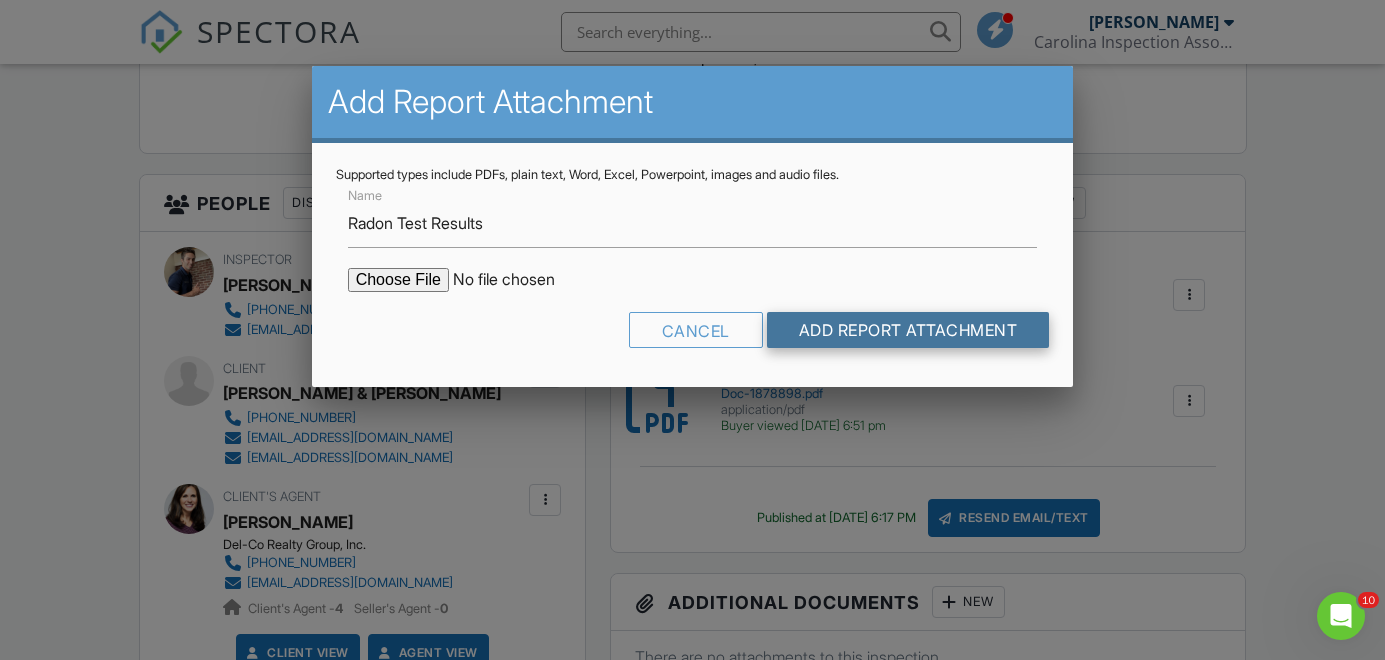 click on "Add Report Attachment" at bounding box center (908, 330) 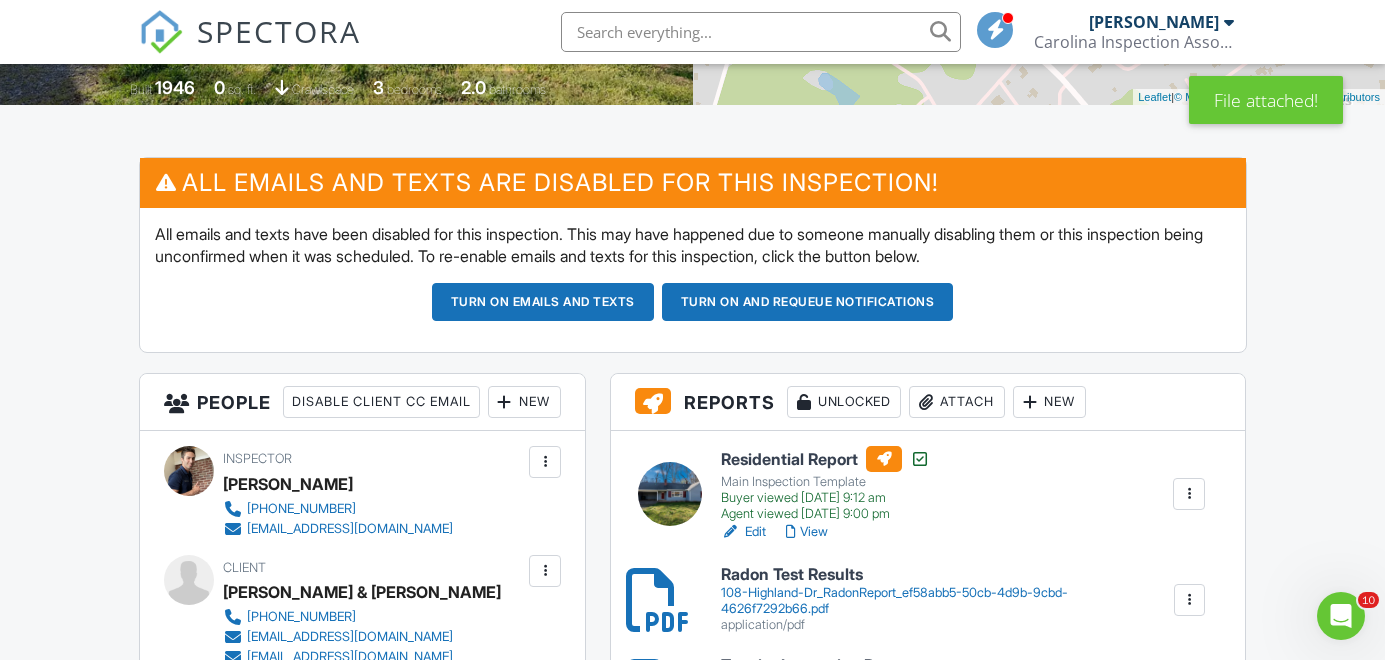 scroll, scrollTop: 436, scrollLeft: 0, axis: vertical 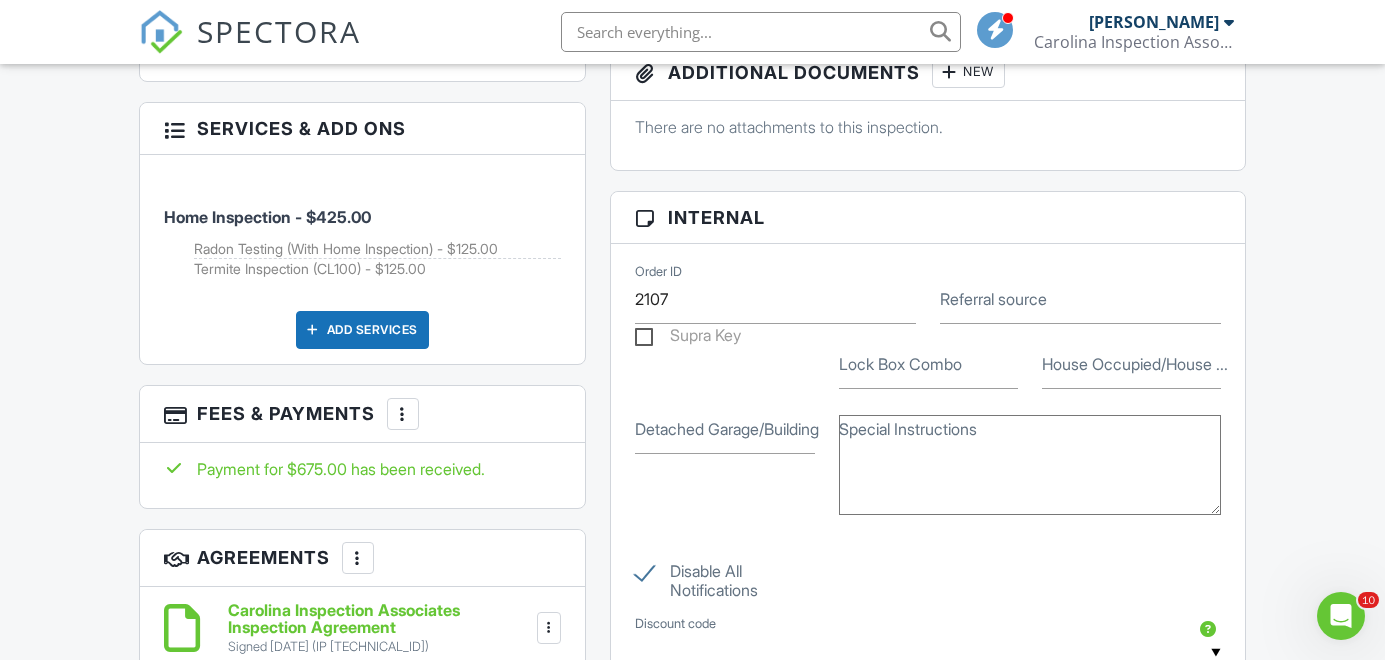 click on "Add Services" at bounding box center (362, 330) 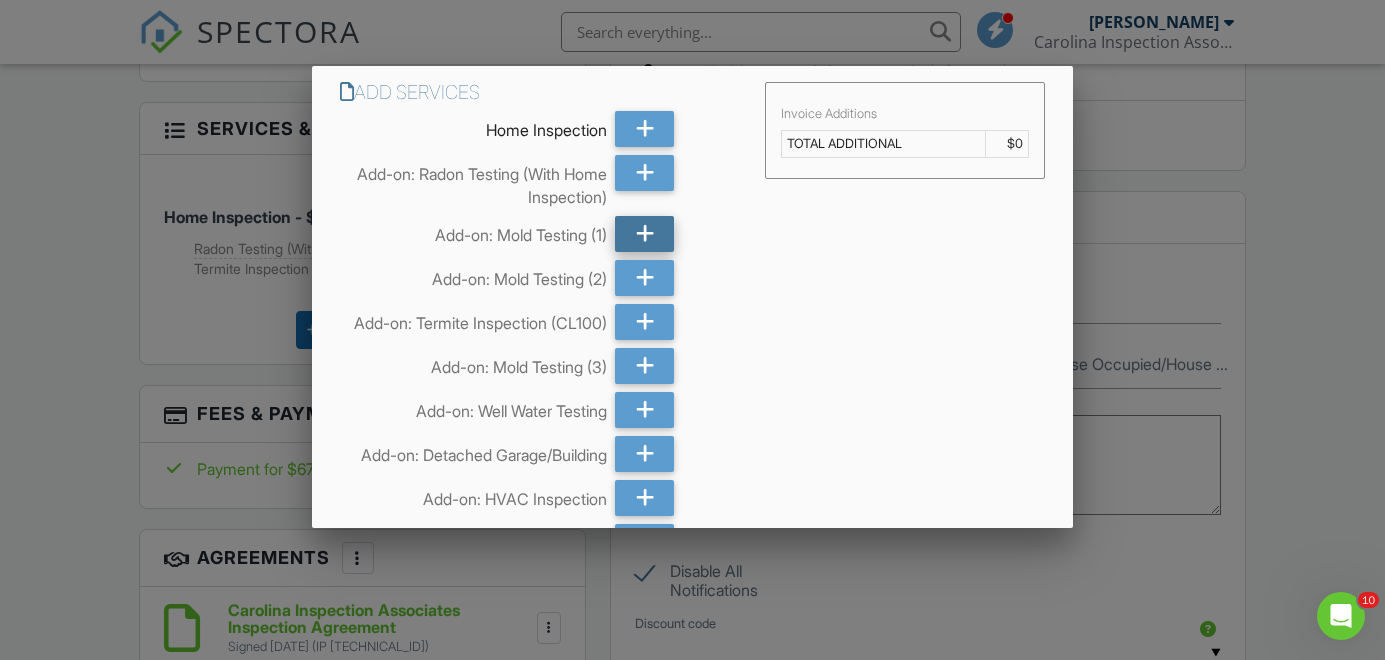 scroll, scrollTop: 1, scrollLeft: 0, axis: vertical 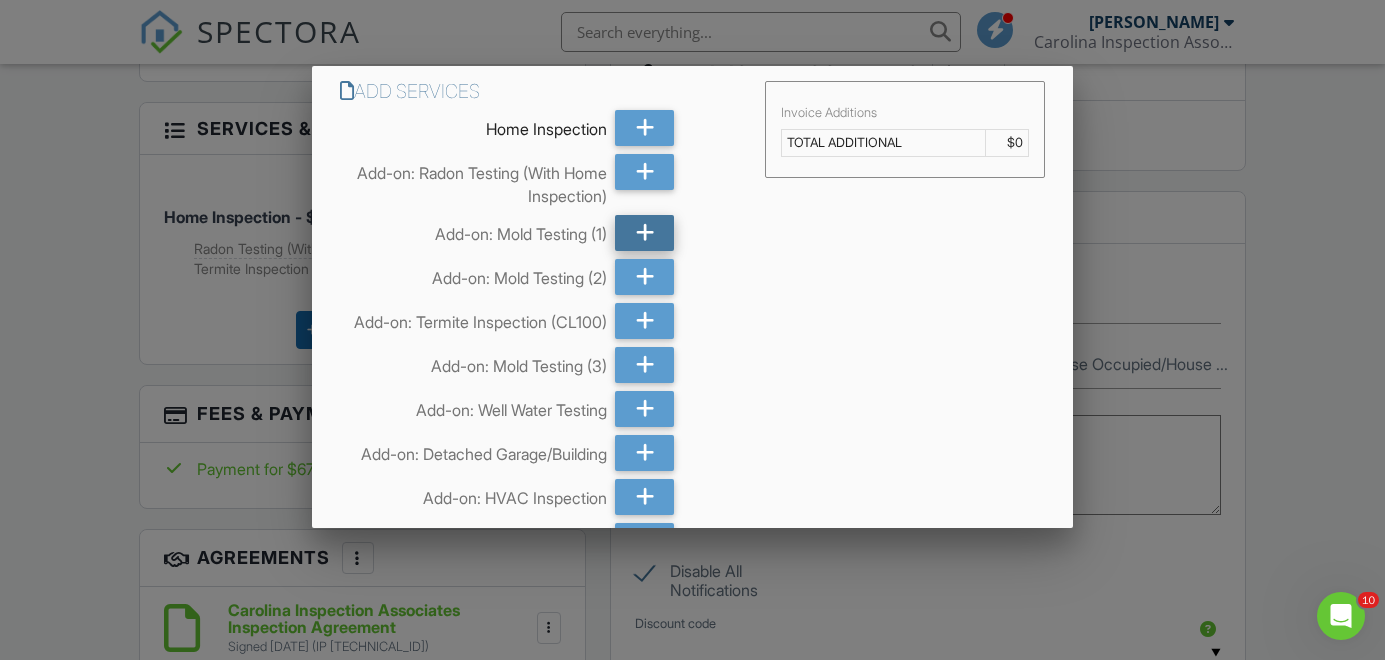 click at bounding box center (645, 233) 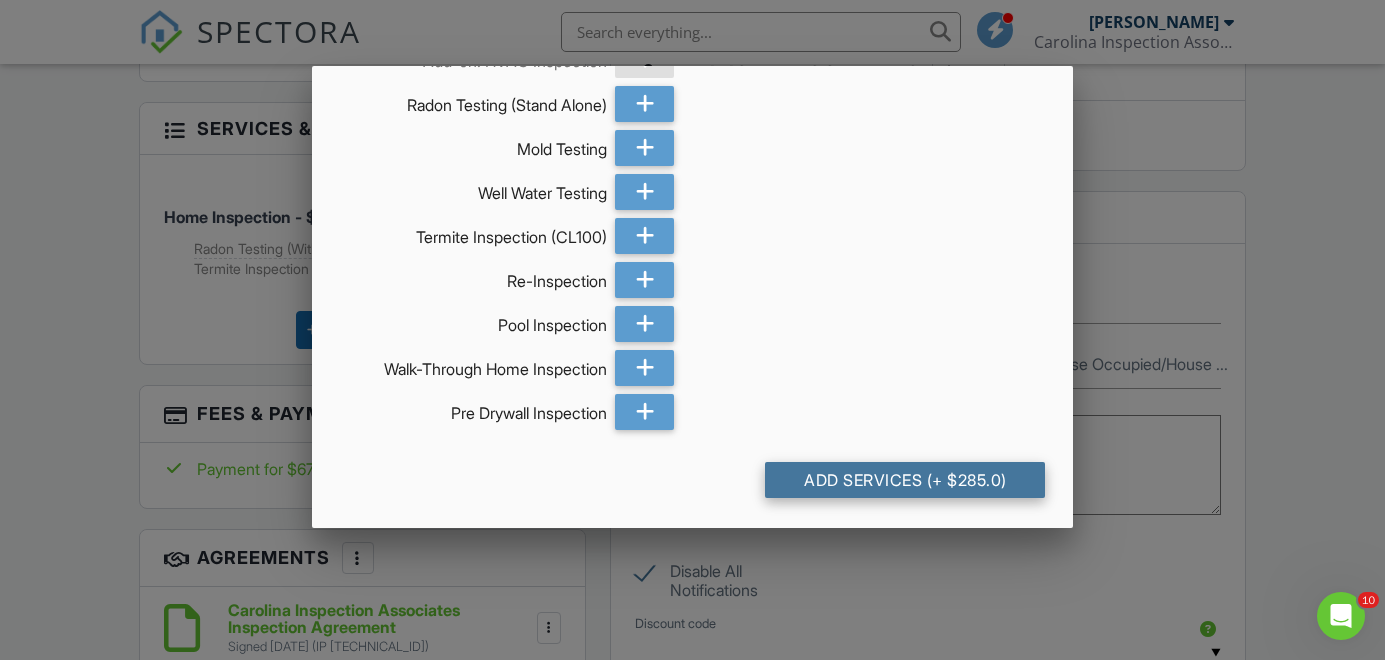 scroll, scrollTop: 806, scrollLeft: 0, axis: vertical 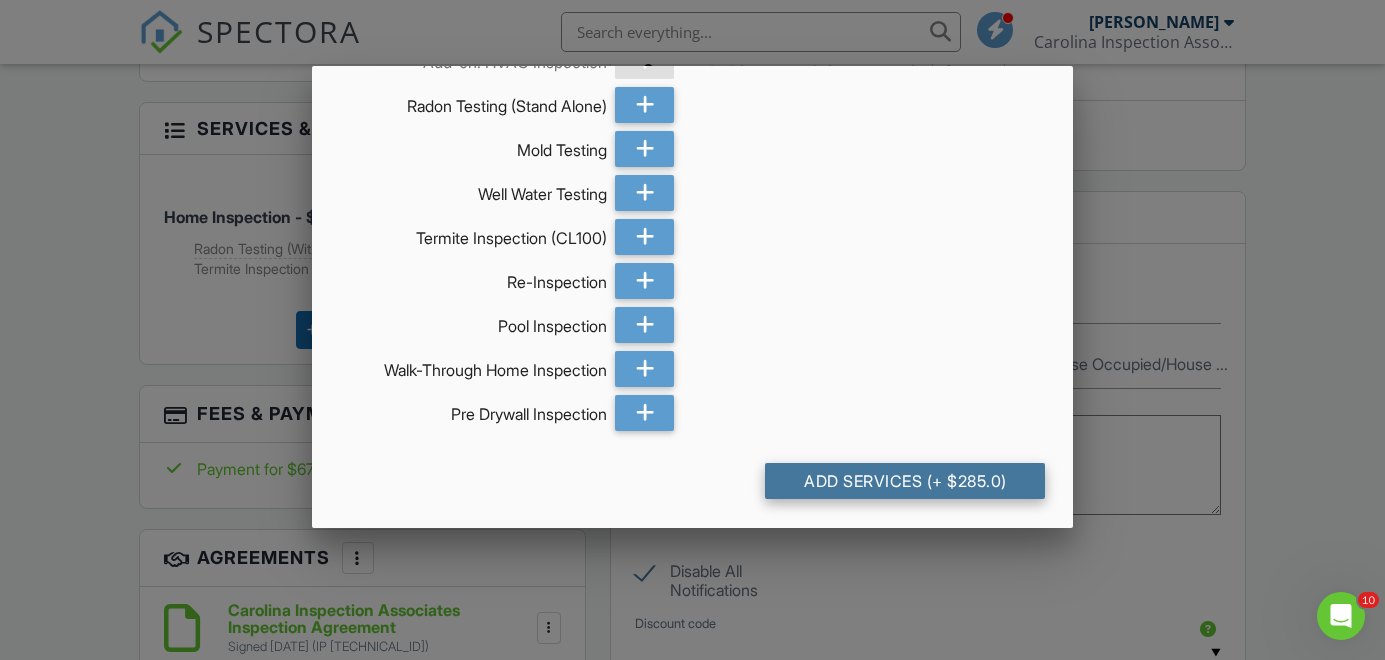 click on "Add Services
(+ $285.0)" at bounding box center [905, 481] 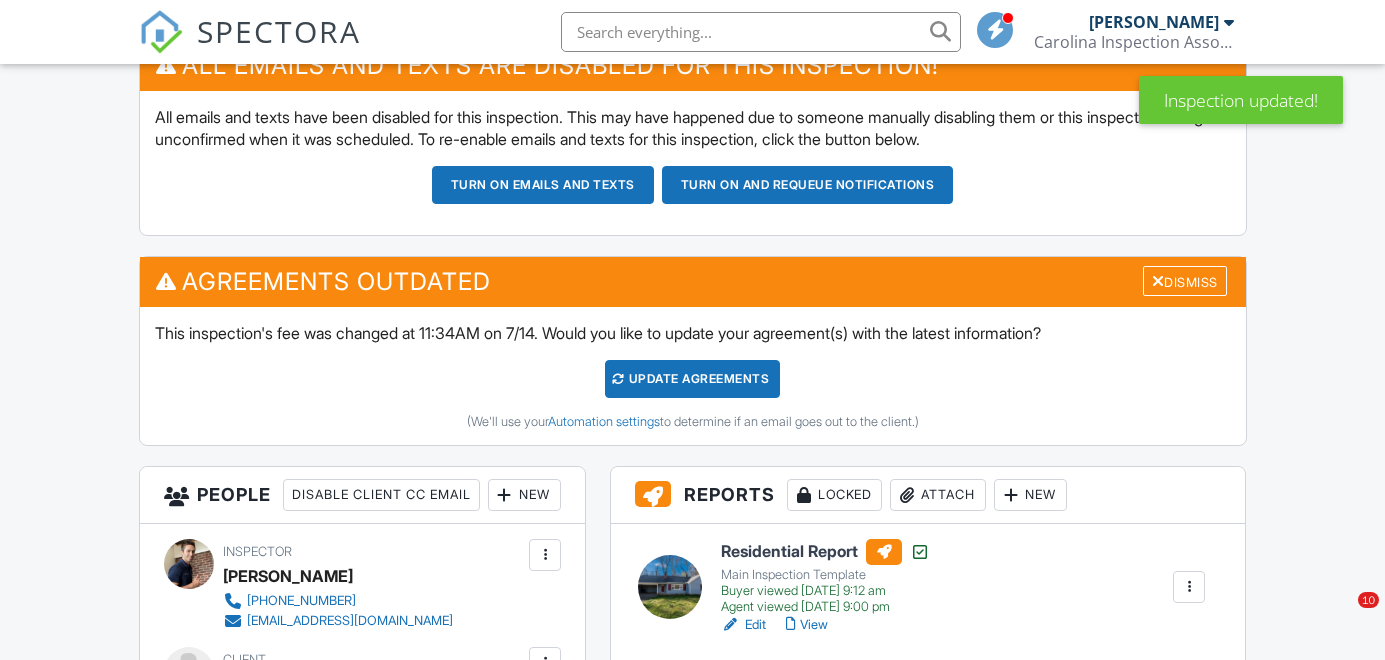 scroll, scrollTop: 552, scrollLeft: 0, axis: vertical 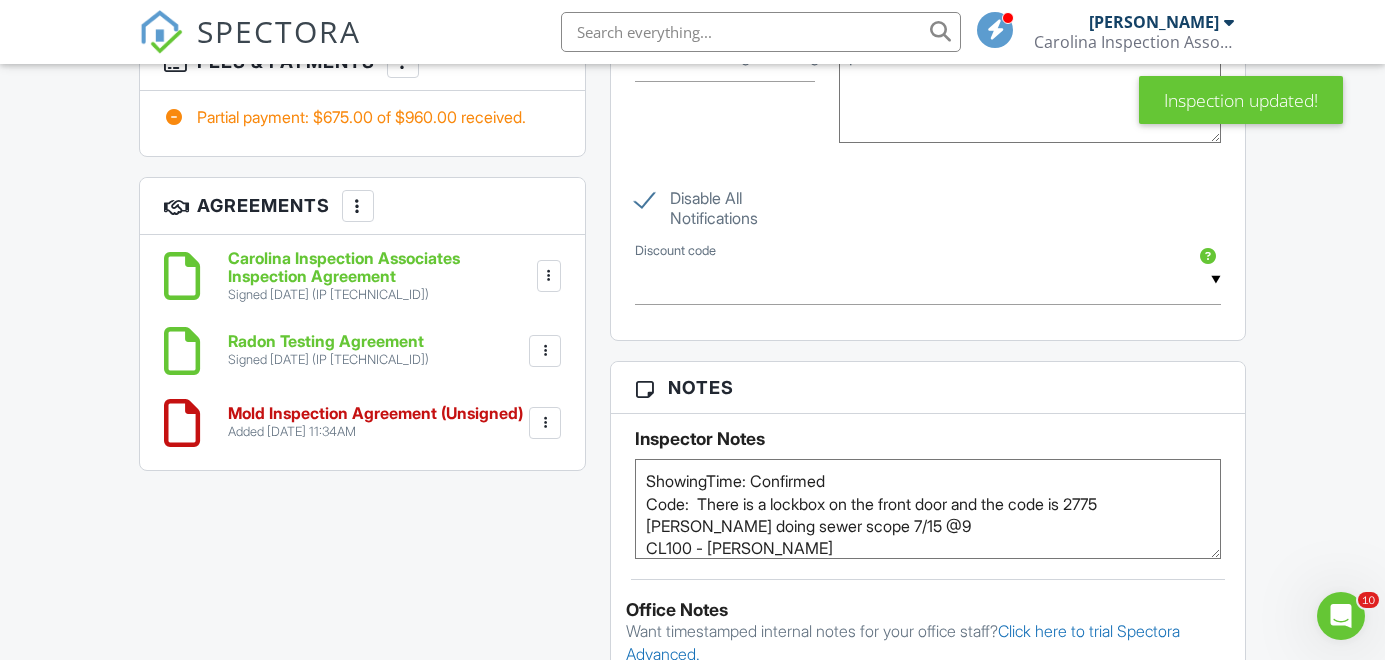 click at bounding box center [545, 423] 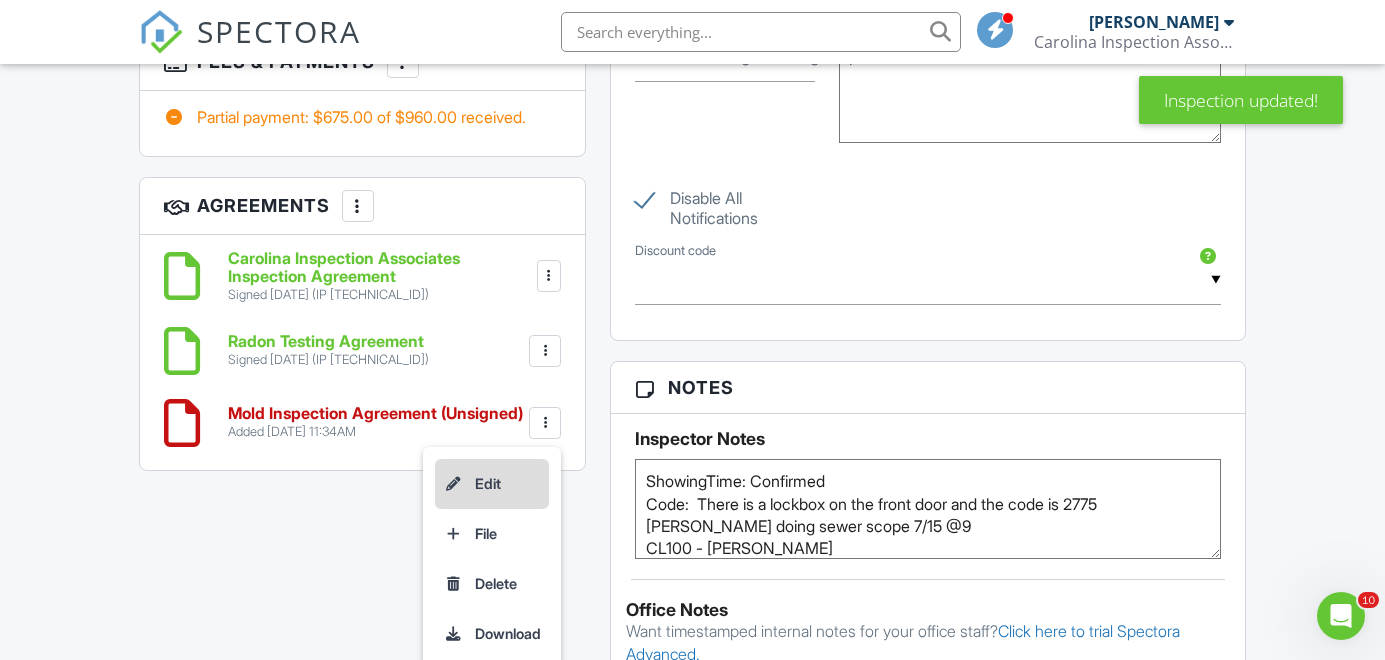 click on "Edit" at bounding box center [492, 484] 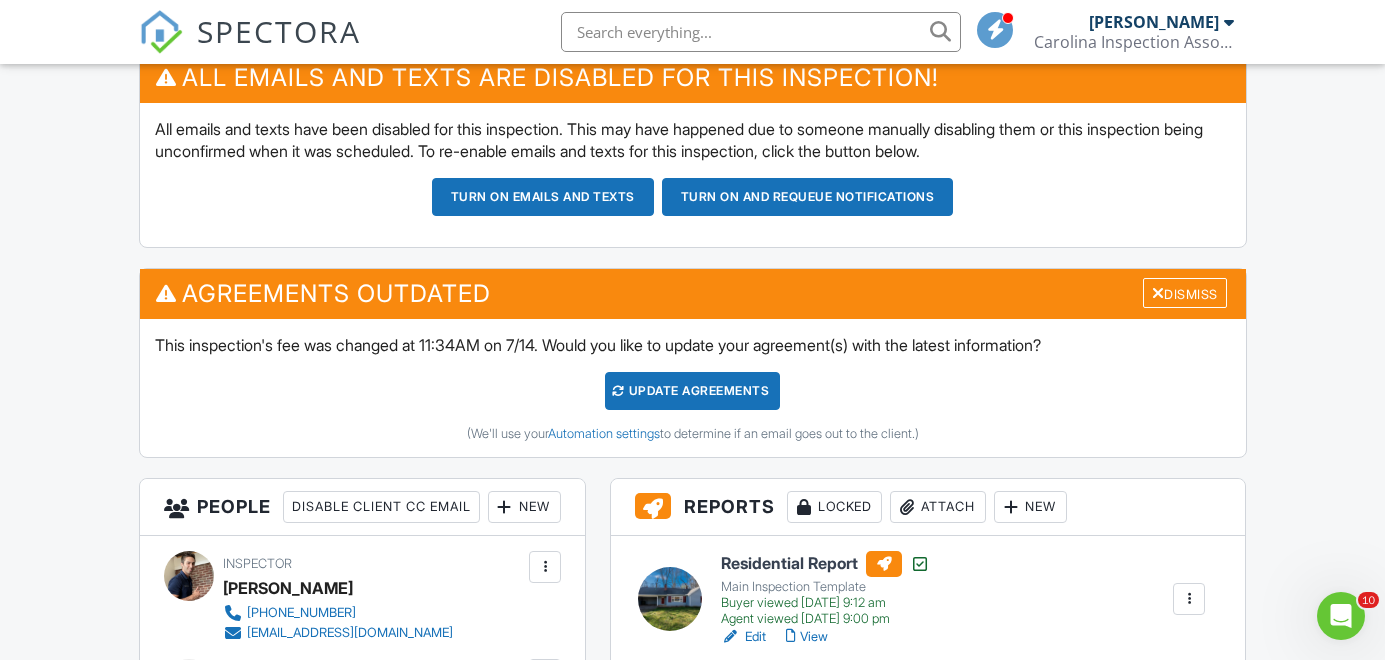 scroll, scrollTop: 560, scrollLeft: 0, axis: vertical 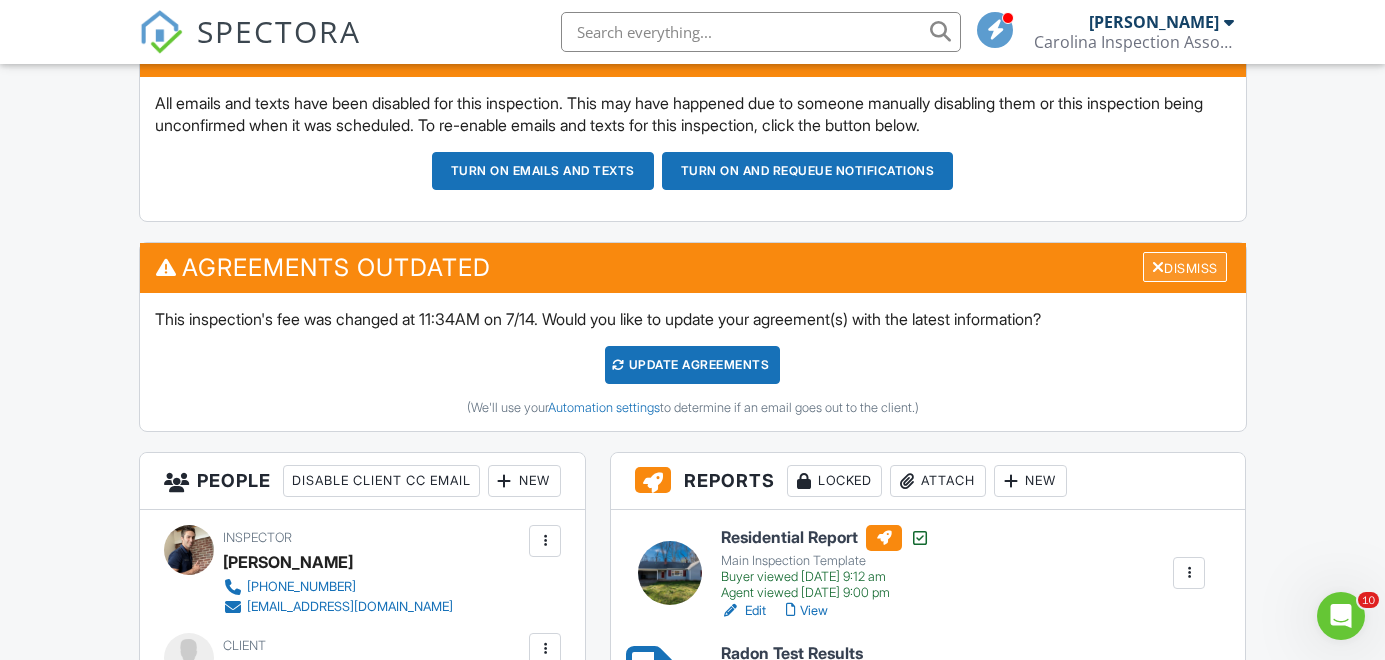 click on "Dismiss" at bounding box center (1185, 267) 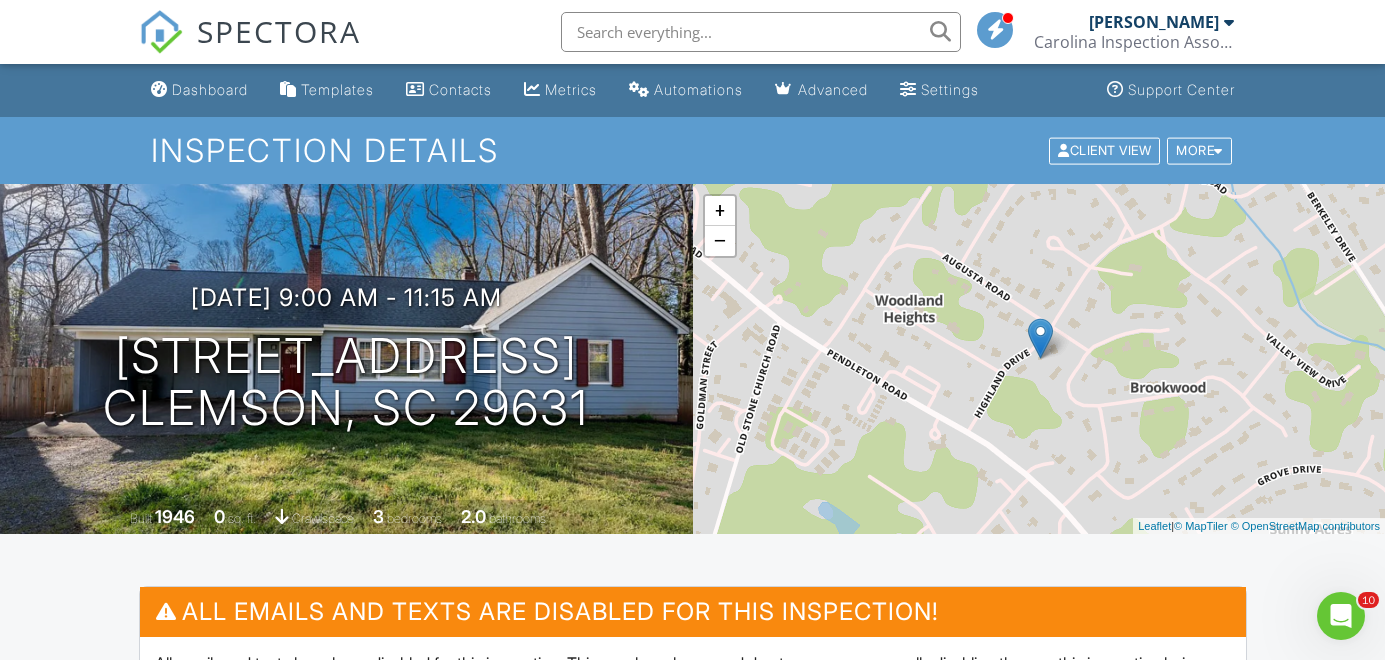 scroll, scrollTop: 0, scrollLeft: 0, axis: both 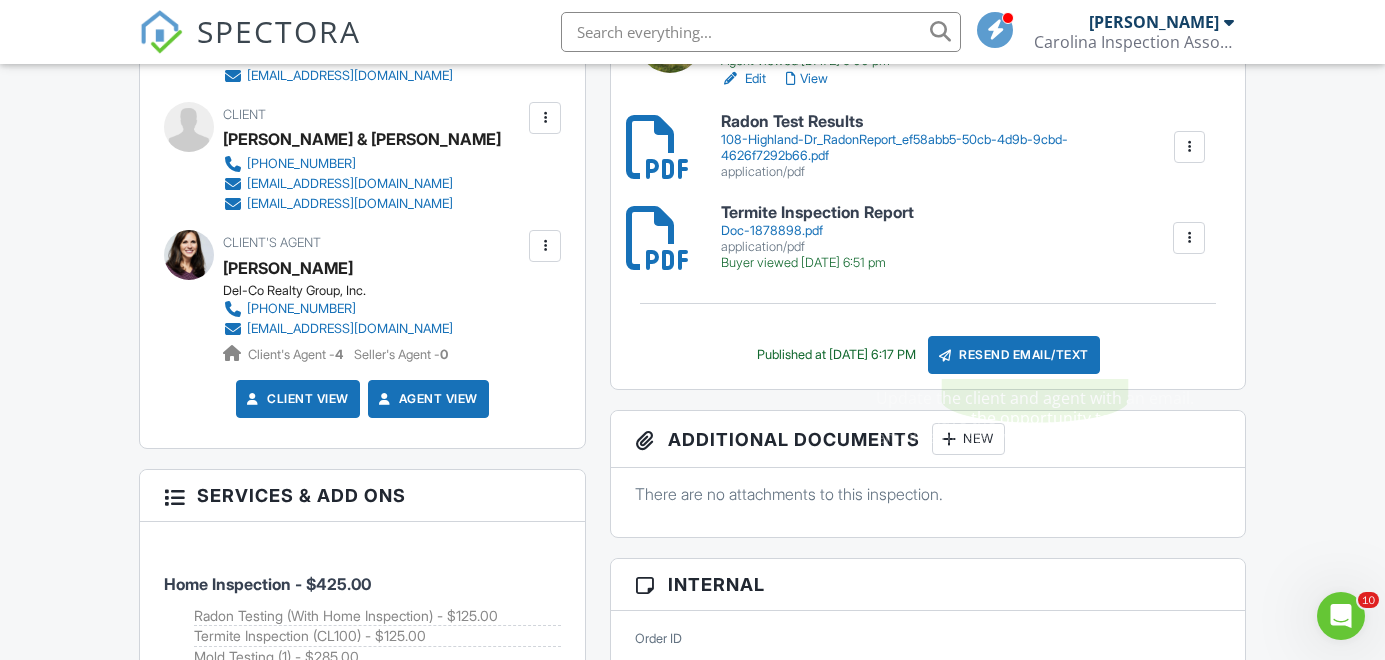 click on "Resend Email/Text" at bounding box center [1014, 355] 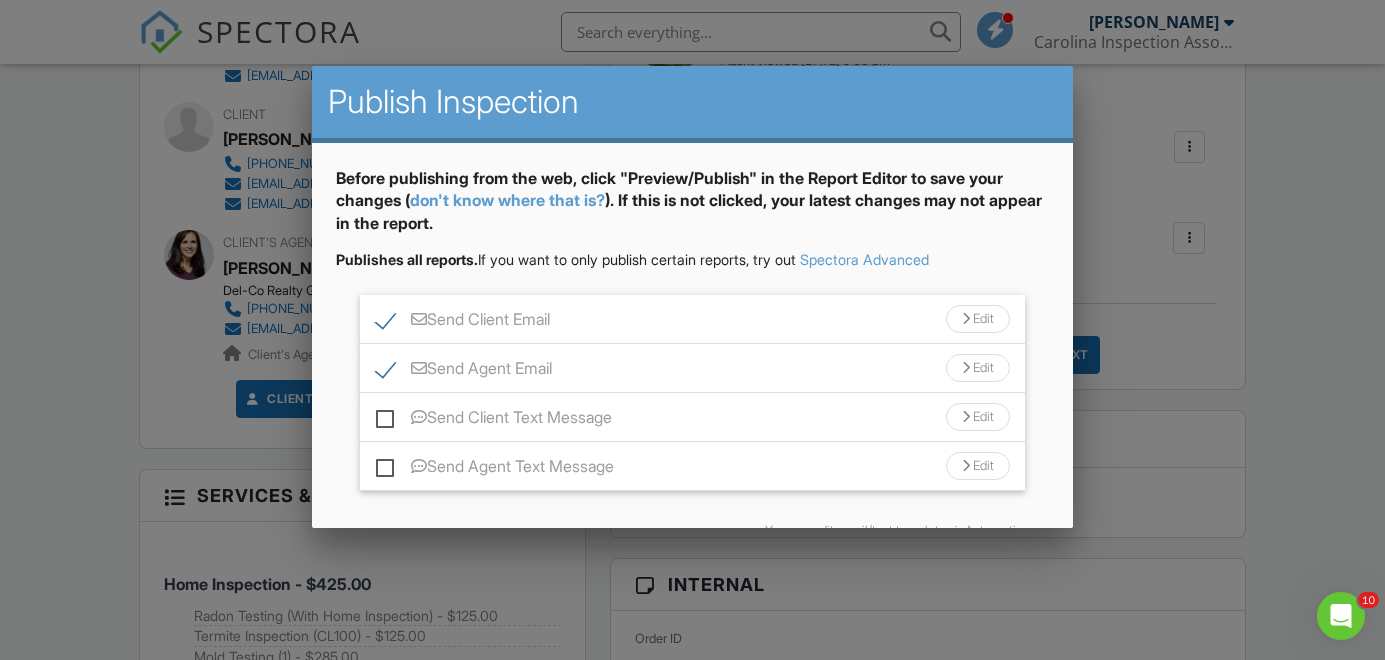 click at bounding box center [966, 319] 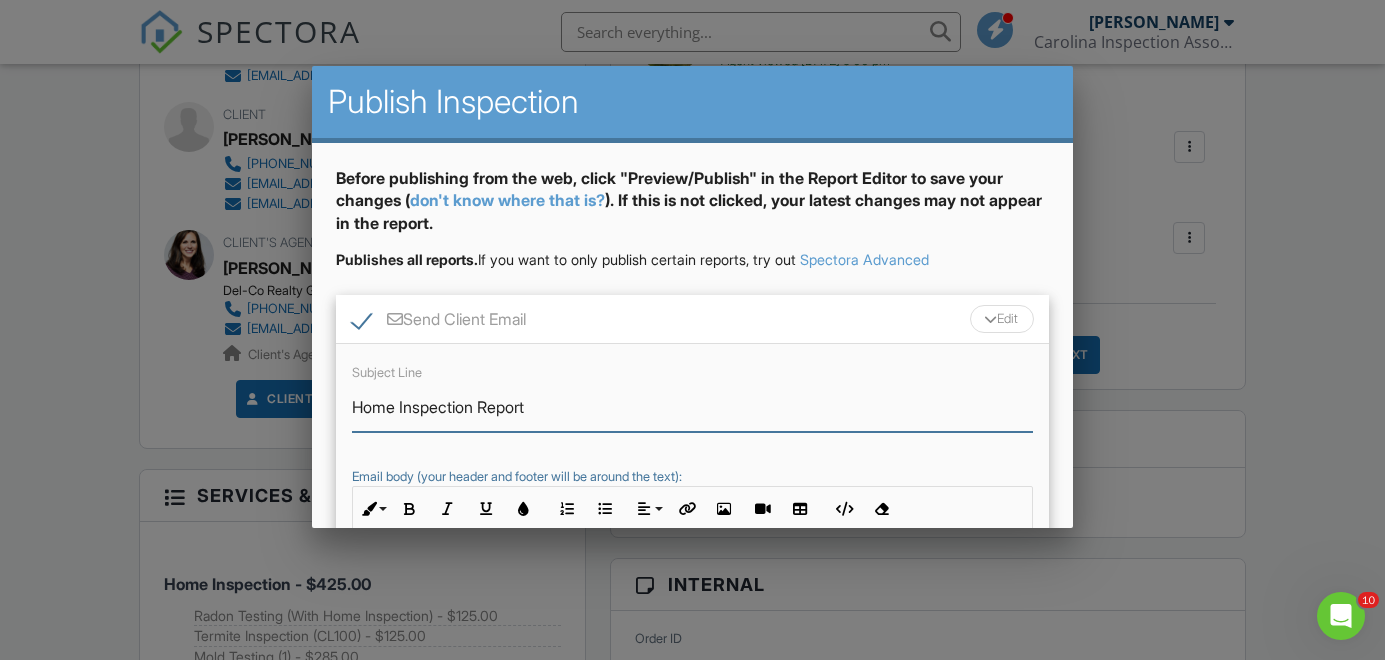 drag, startPoint x: 551, startPoint y: 401, endPoint x: 122, endPoint y: 368, distance: 430.26736 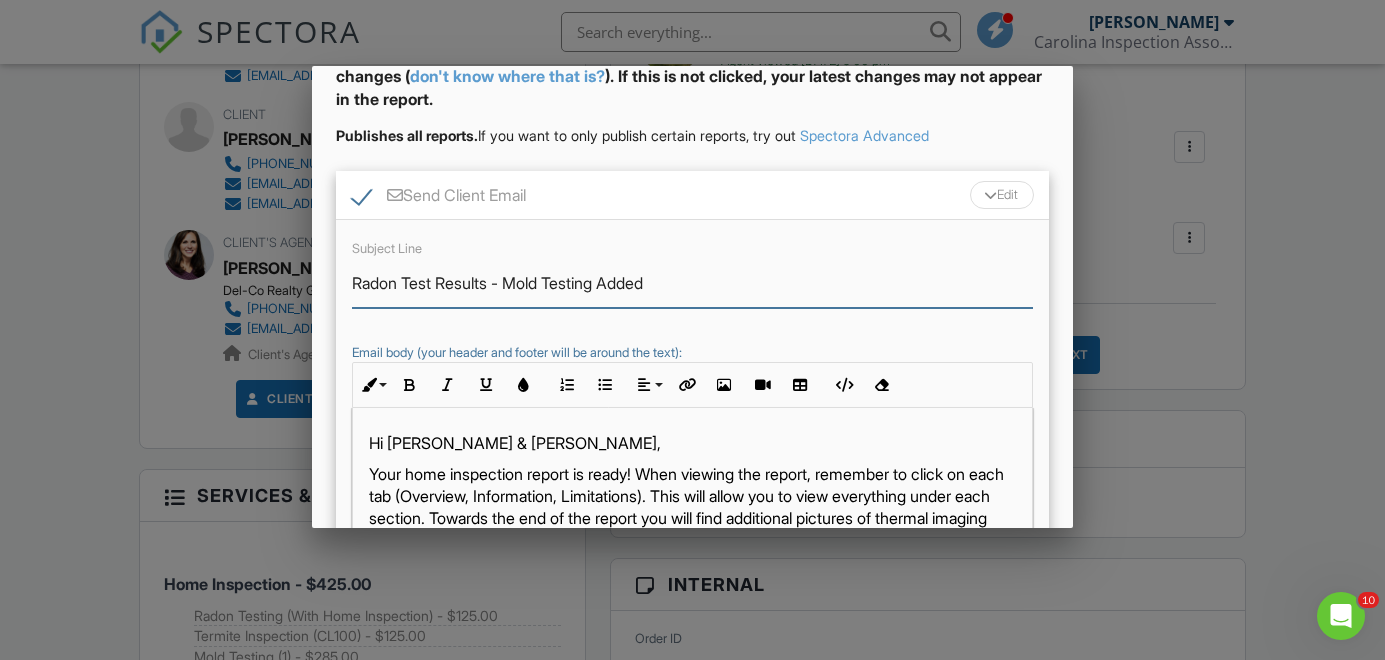 scroll, scrollTop: 157, scrollLeft: 0, axis: vertical 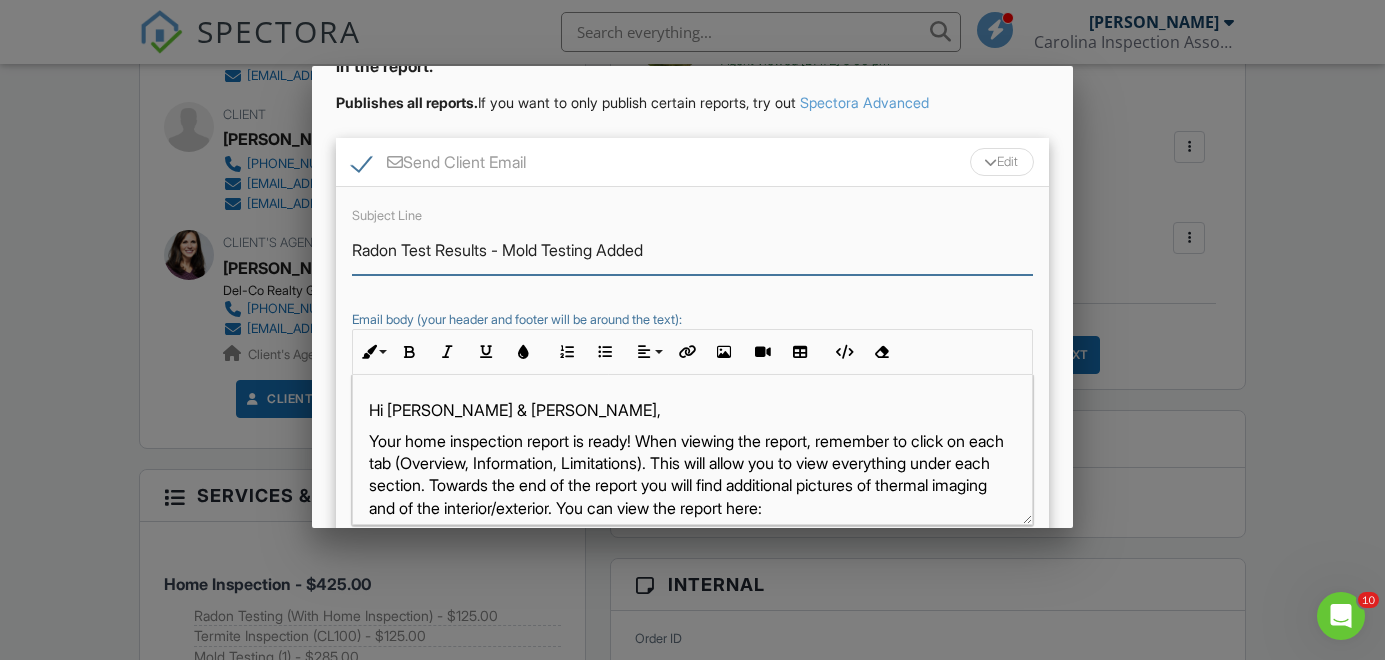 type on "Radon Test Results - Mold Testing Added" 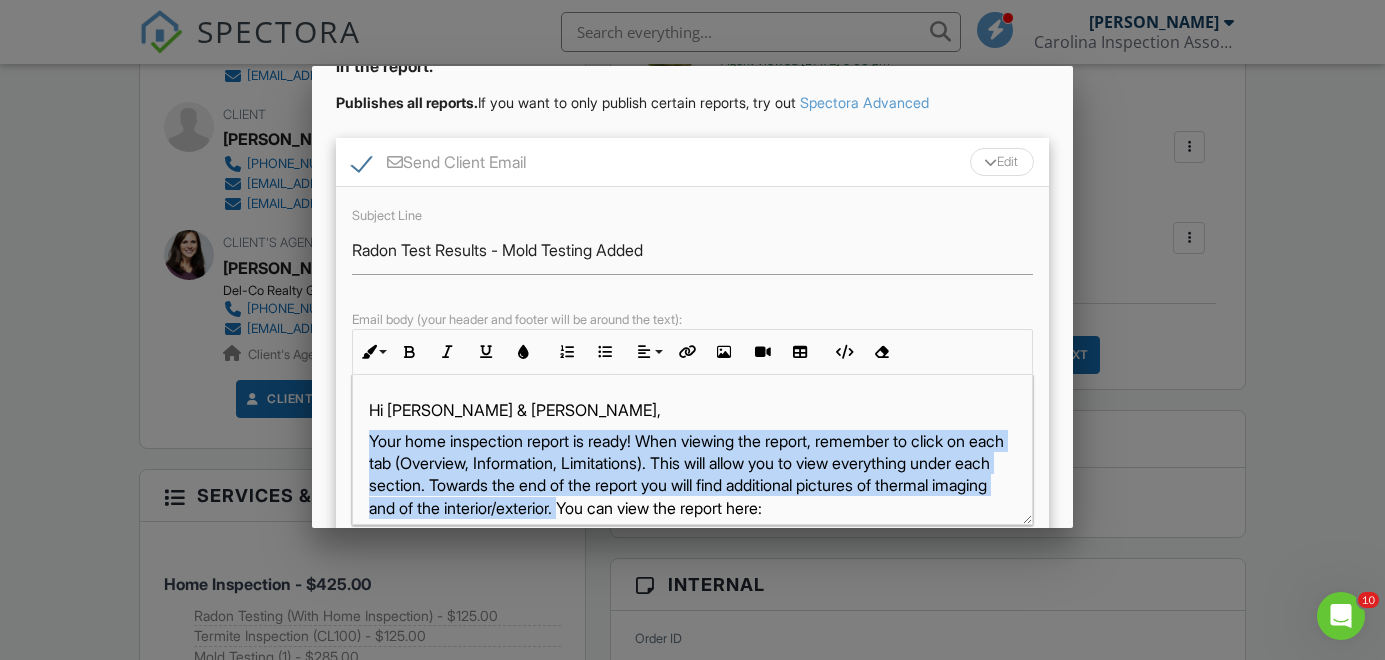 drag, startPoint x: 372, startPoint y: 433, endPoint x: 696, endPoint y: 498, distance: 330.45575 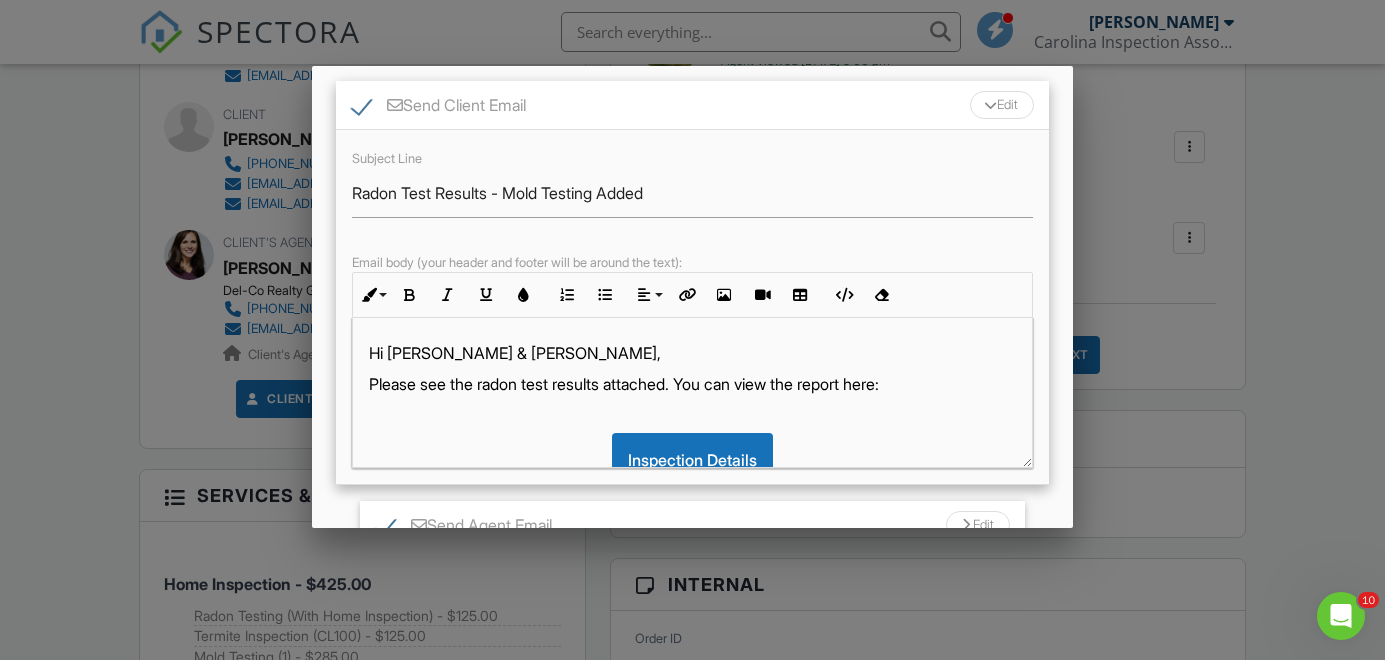 scroll, scrollTop: 217, scrollLeft: 0, axis: vertical 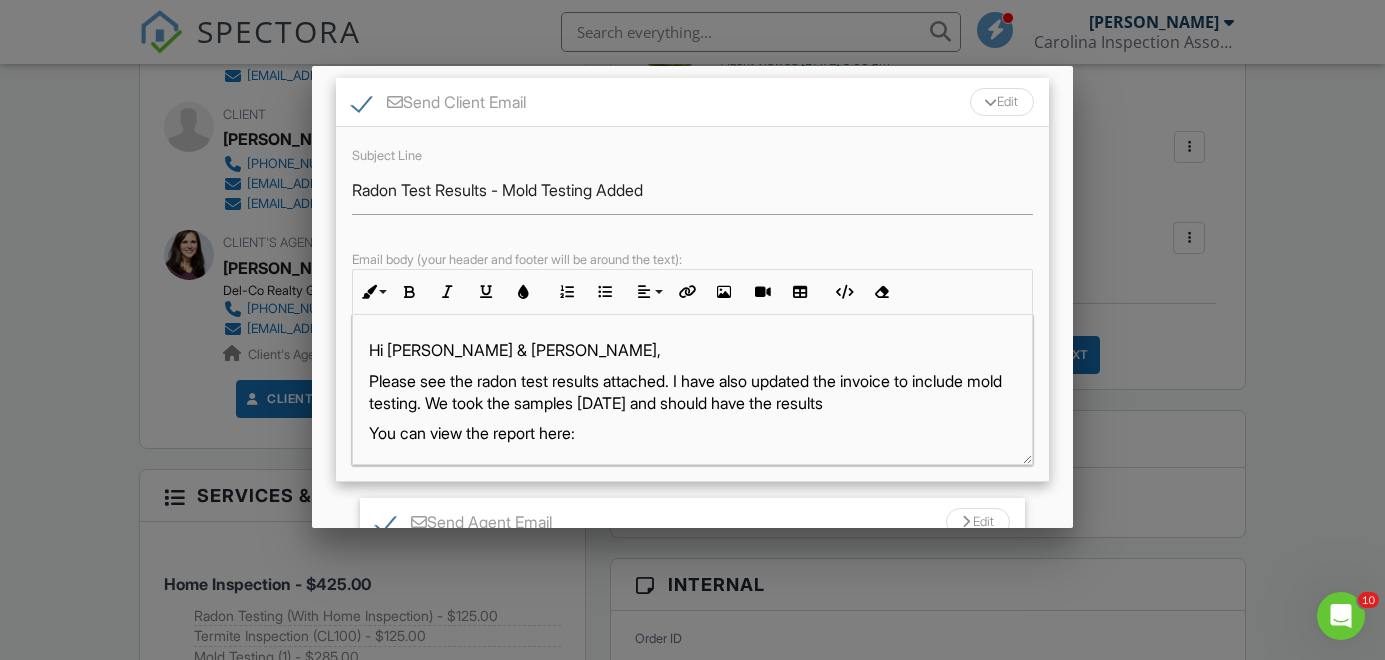 click on "Please see the radon test results attached. I have also updated the invoice to include mold testing. We took the samples today and should have the results" at bounding box center [693, 392] 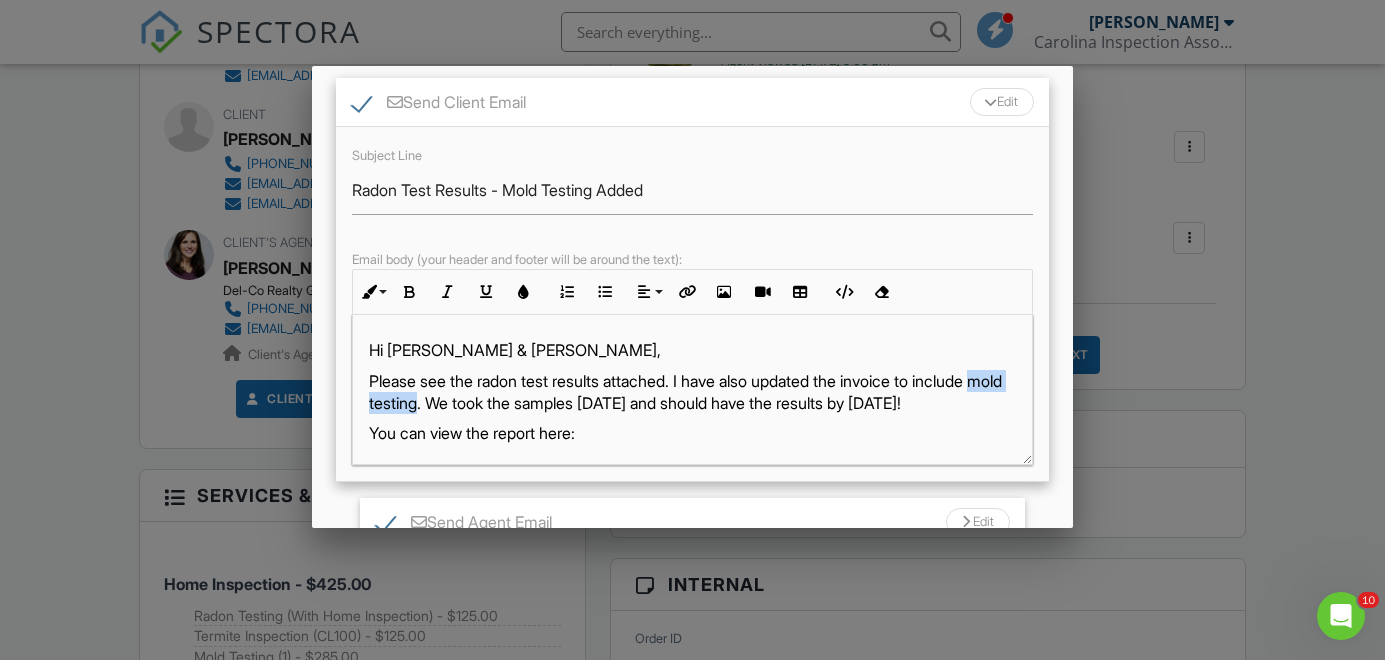 drag, startPoint x: 370, startPoint y: 398, endPoint x: 460, endPoint y: 397, distance: 90.005554 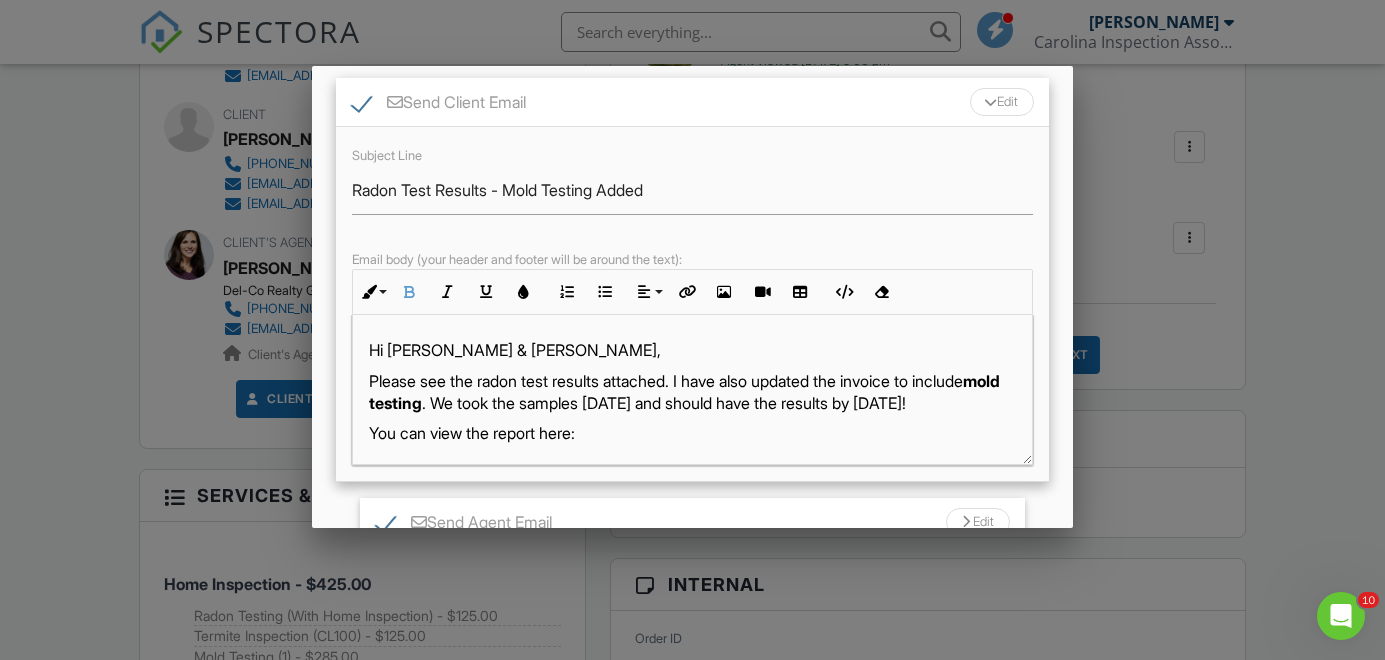 click on "Hi Jim & Shannon, Please see the radon test results attached. I have also updated the invoice to include  mold testing . We took the samples today and should have the results by tomorrow! You can view the report here: Inspection Details View Residential Report PDF View Radon Test Results PDF View Termite Inspection Report PDF Please reach out if you have any questions or concerns. We are happy to help. Thank you!" at bounding box center [693, 653] 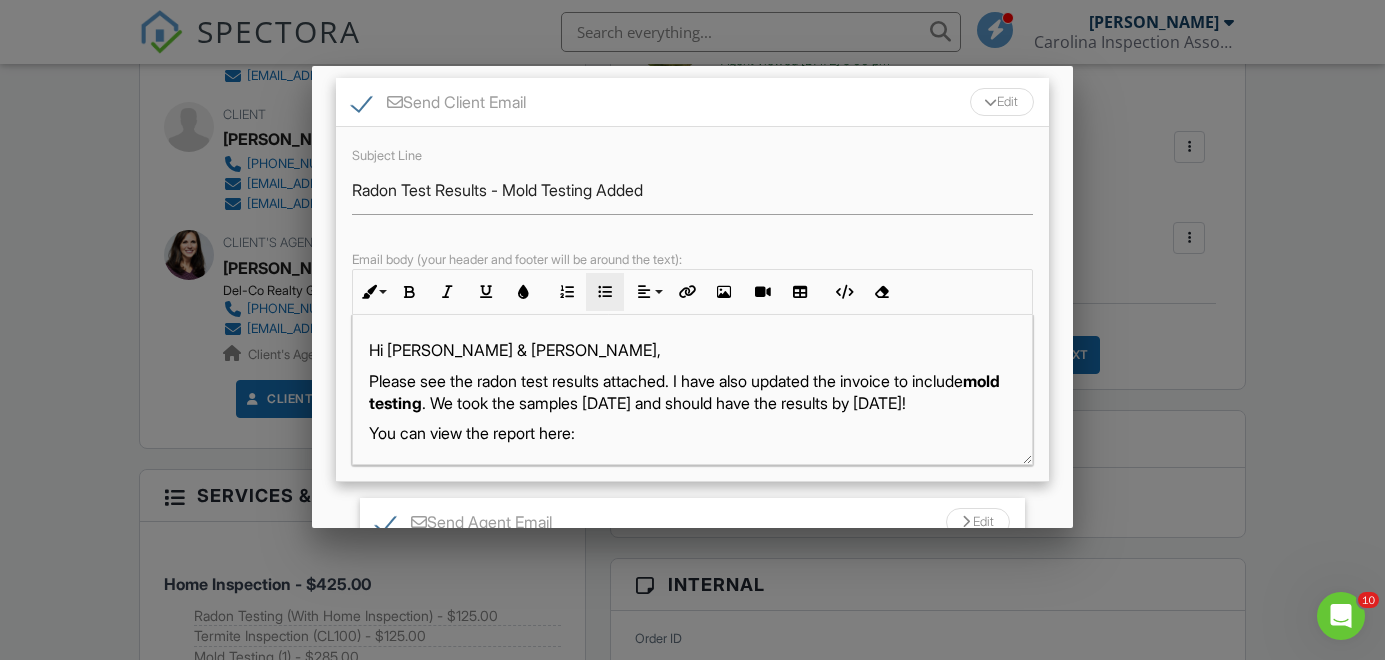 scroll, scrollTop: 0, scrollLeft: 0, axis: both 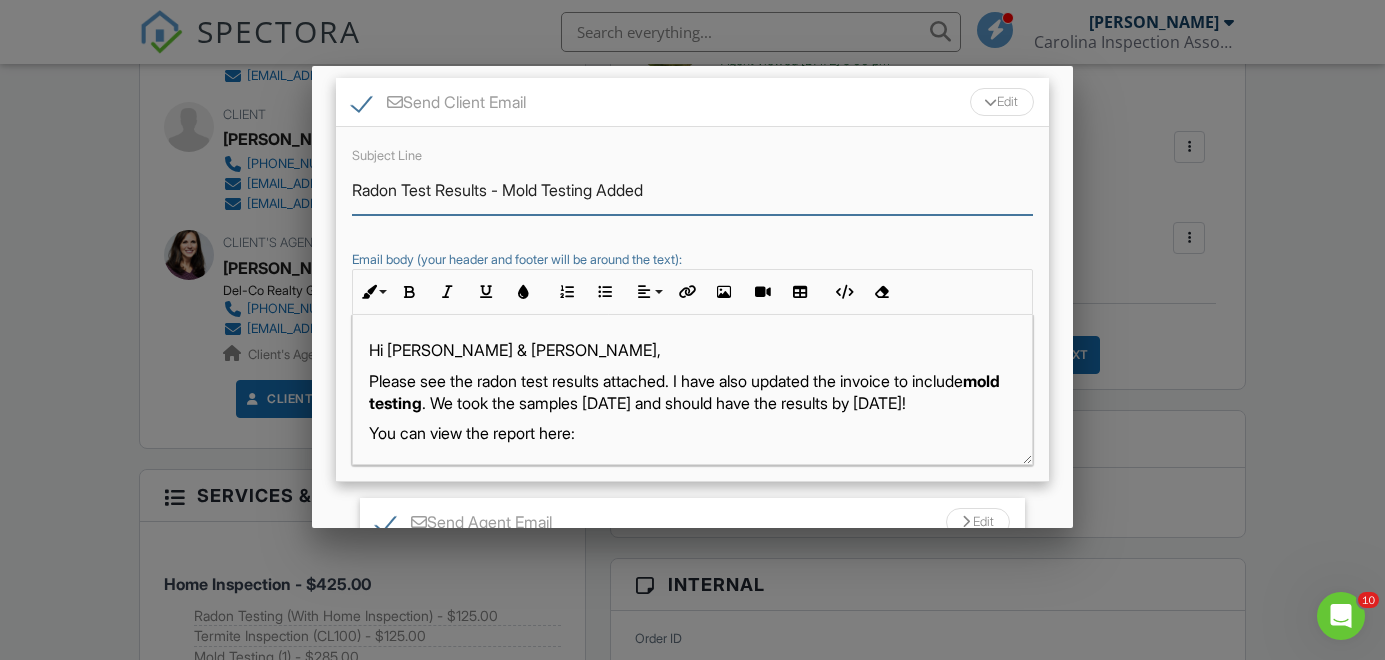 drag, startPoint x: 689, startPoint y: 183, endPoint x: 269, endPoint y: 150, distance: 421.29443 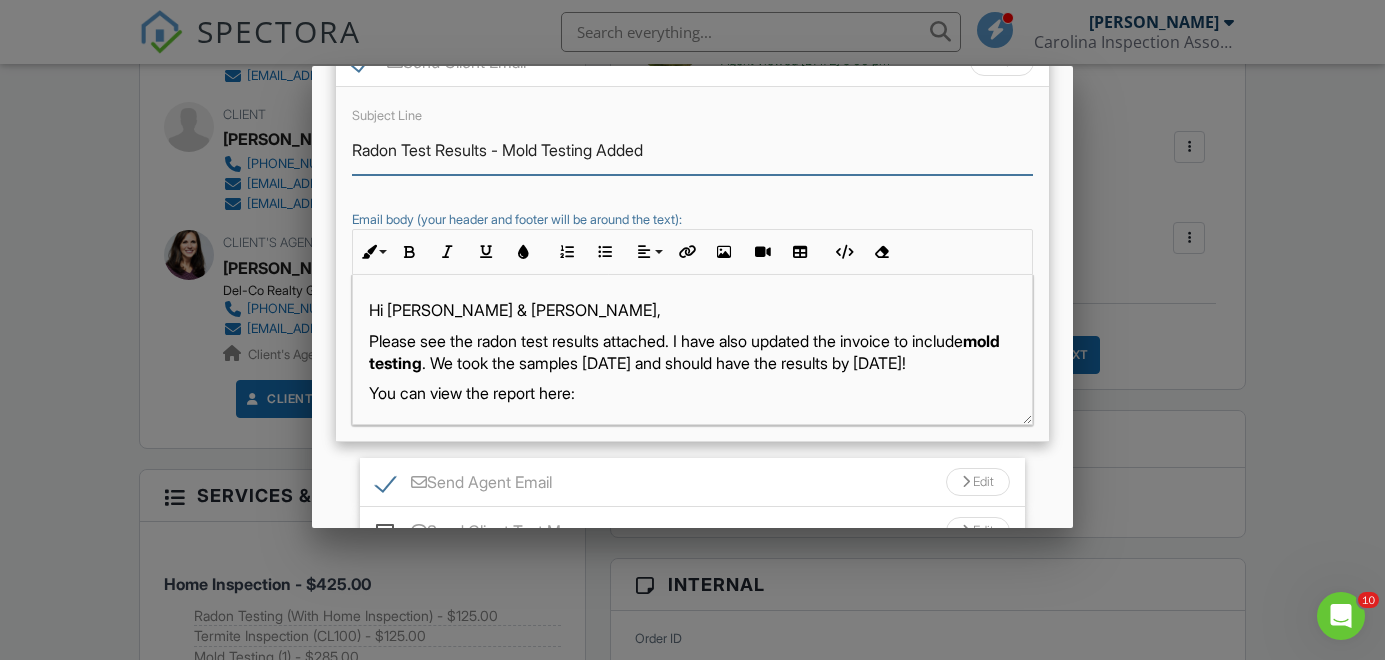 scroll, scrollTop: 275, scrollLeft: 0, axis: vertical 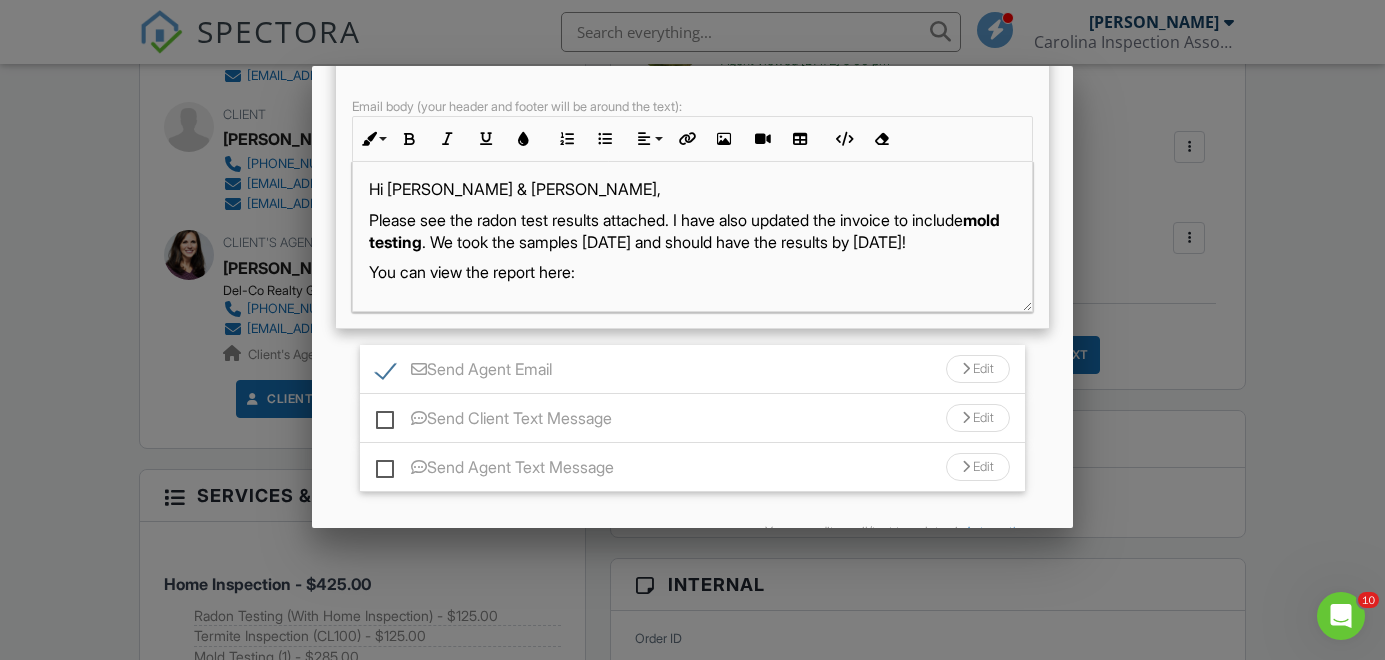 click on "Edit" at bounding box center [978, 369] 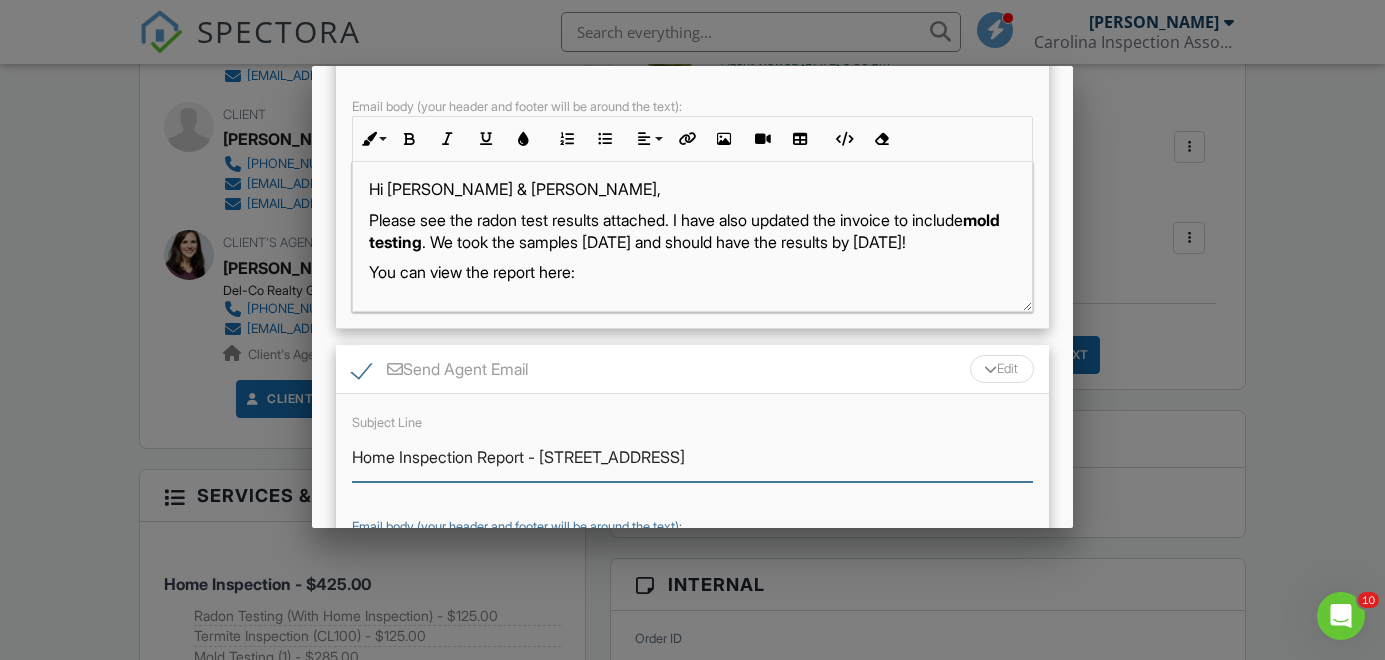 drag, startPoint x: 533, startPoint y: 449, endPoint x: 224, endPoint y: 439, distance: 309.16177 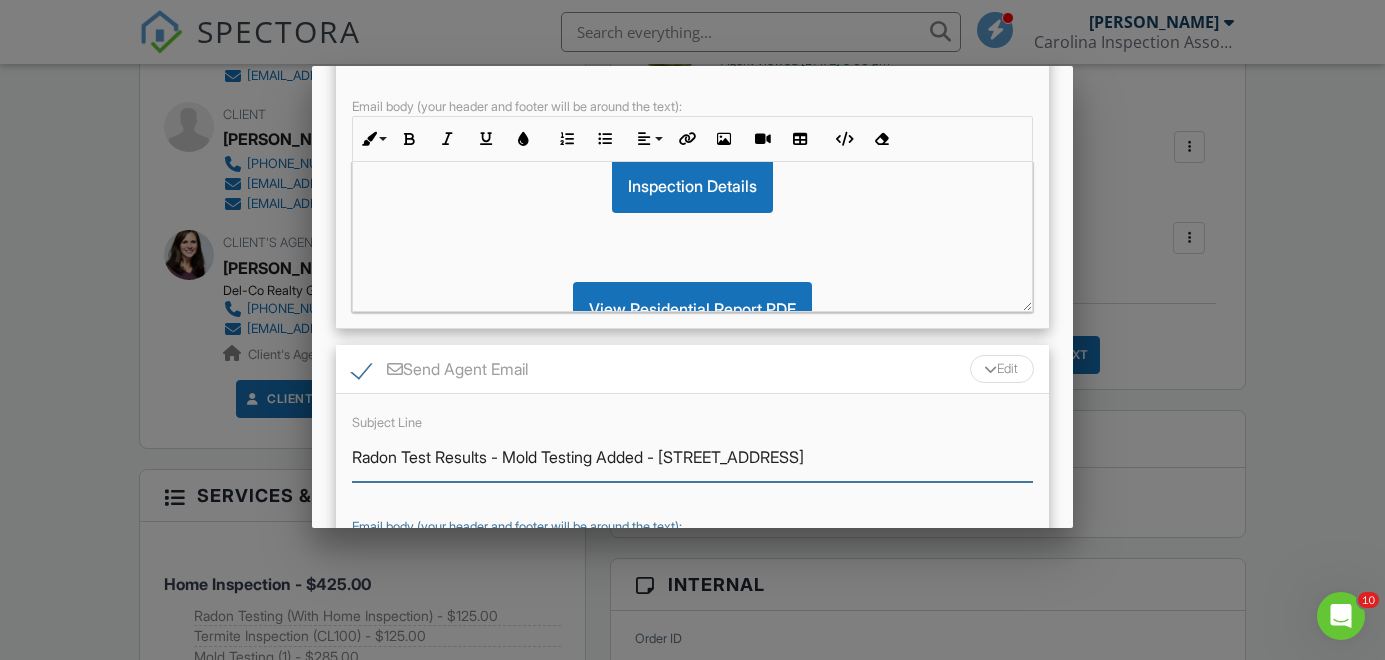 scroll, scrollTop: 245, scrollLeft: 0, axis: vertical 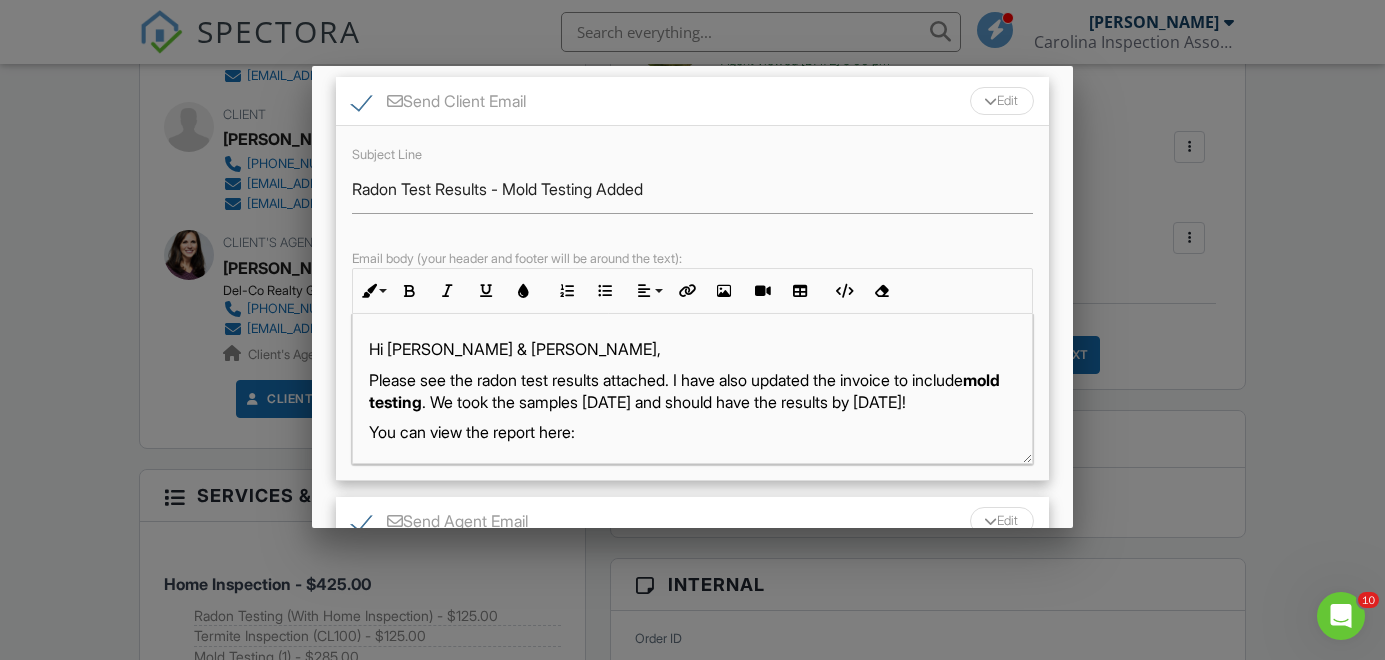 type on "Radon Test Results - Mold Testing Added - 108 Highland Dr, Clemson, SC 29631" 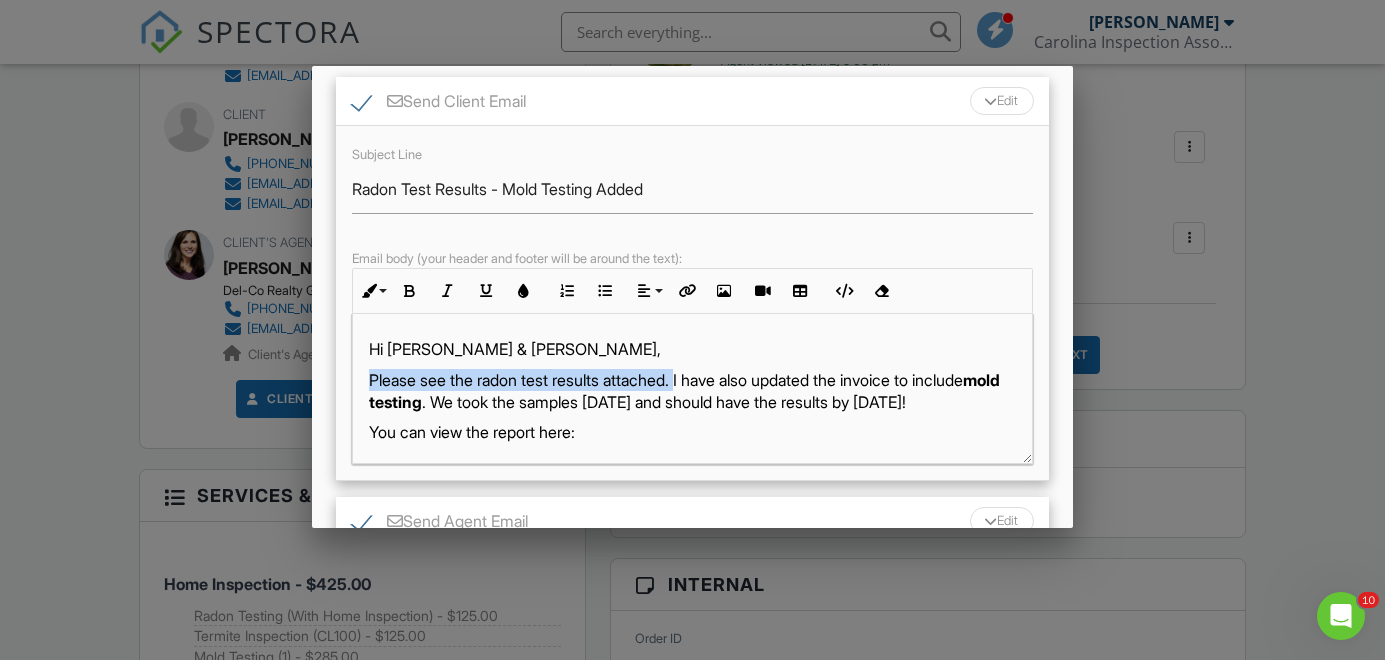 drag, startPoint x: 360, startPoint y: 369, endPoint x: 690, endPoint y: 368, distance: 330.00153 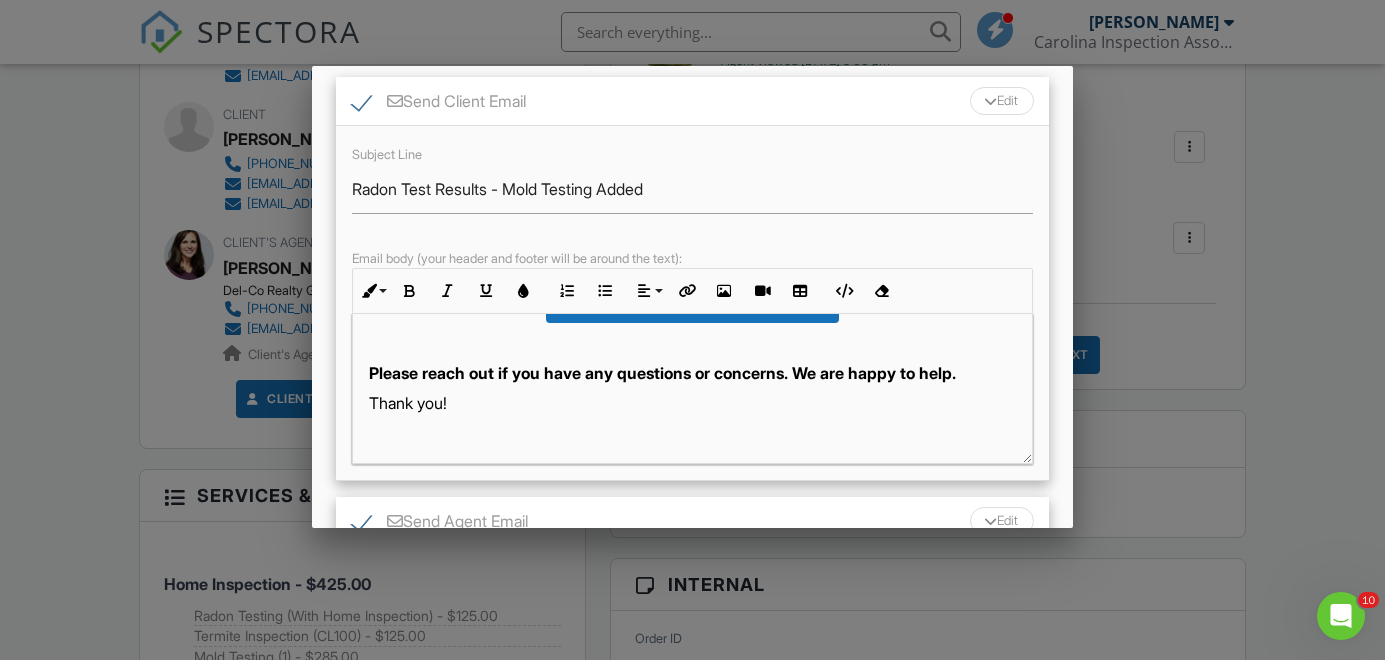 scroll, scrollTop: 521, scrollLeft: 0, axis: vertical 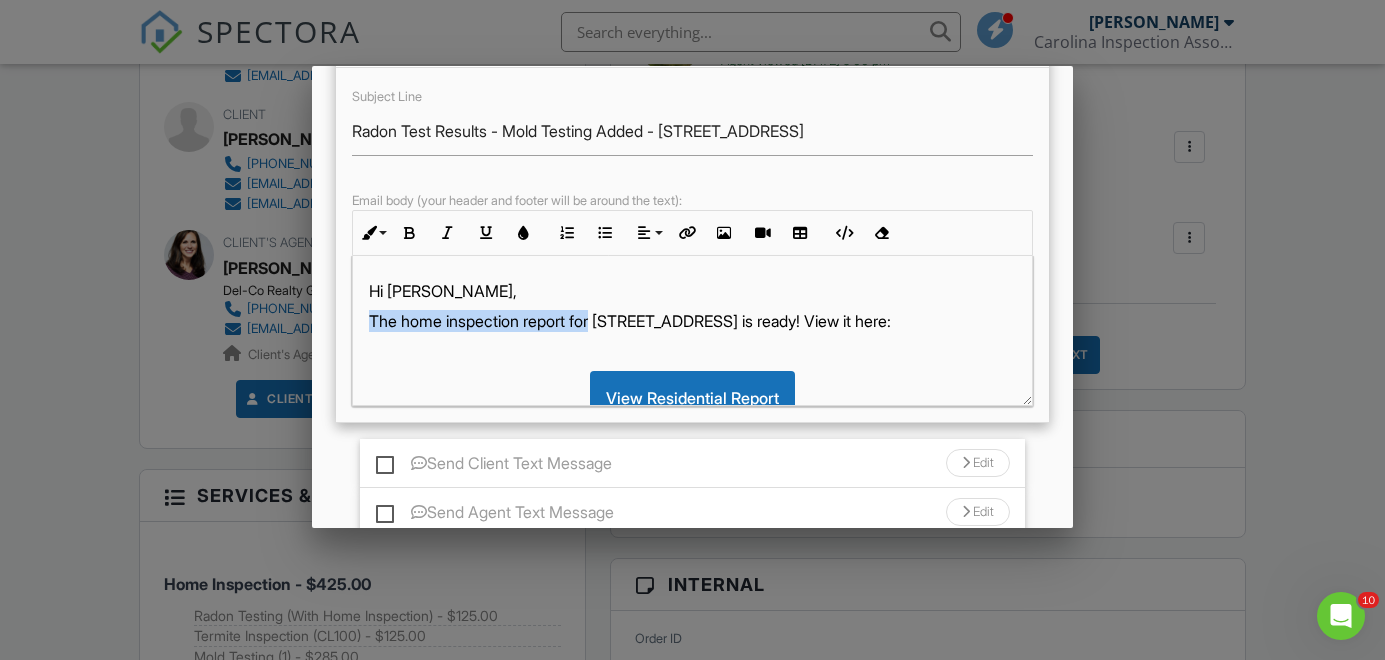 drag, startPoint x: 602, startPoint y: 316, endPoint x: 345, endPoint y: 310, distance: 257.07004 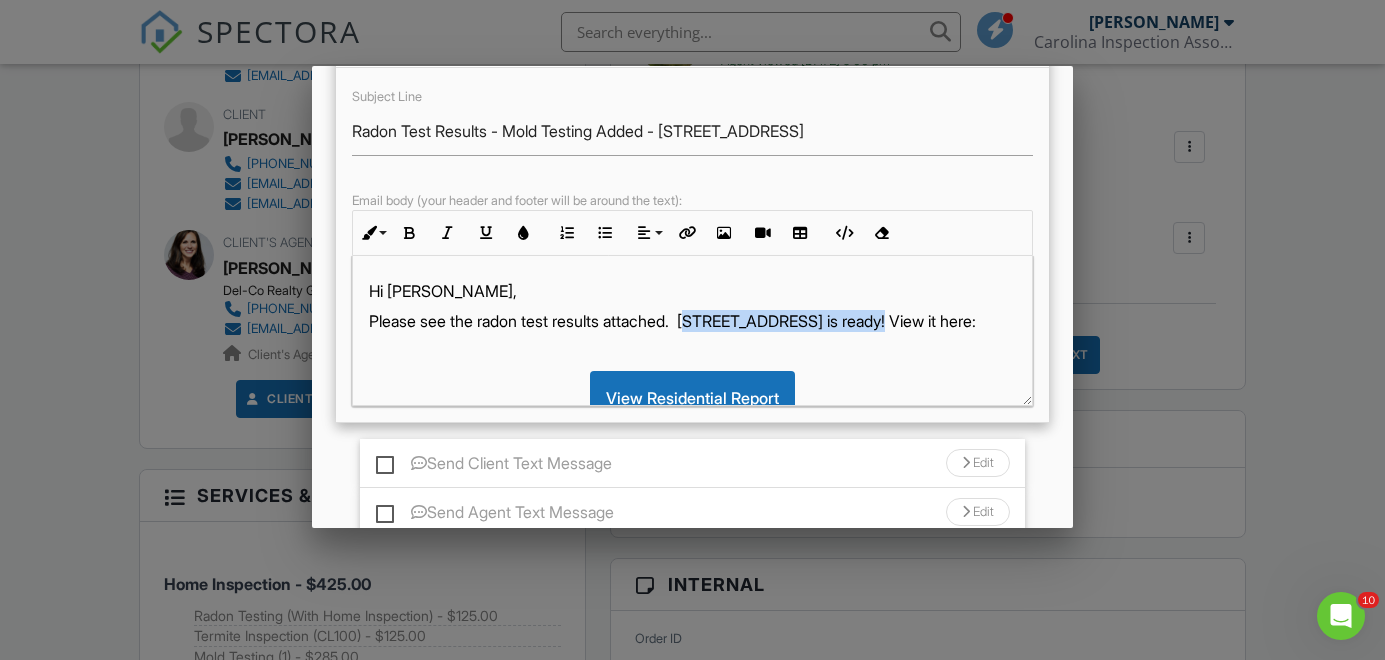 drag, startPoint x: 892, startPoint y: 310, endPoint x: 706, endPoint y: 309, distance: 186.00269 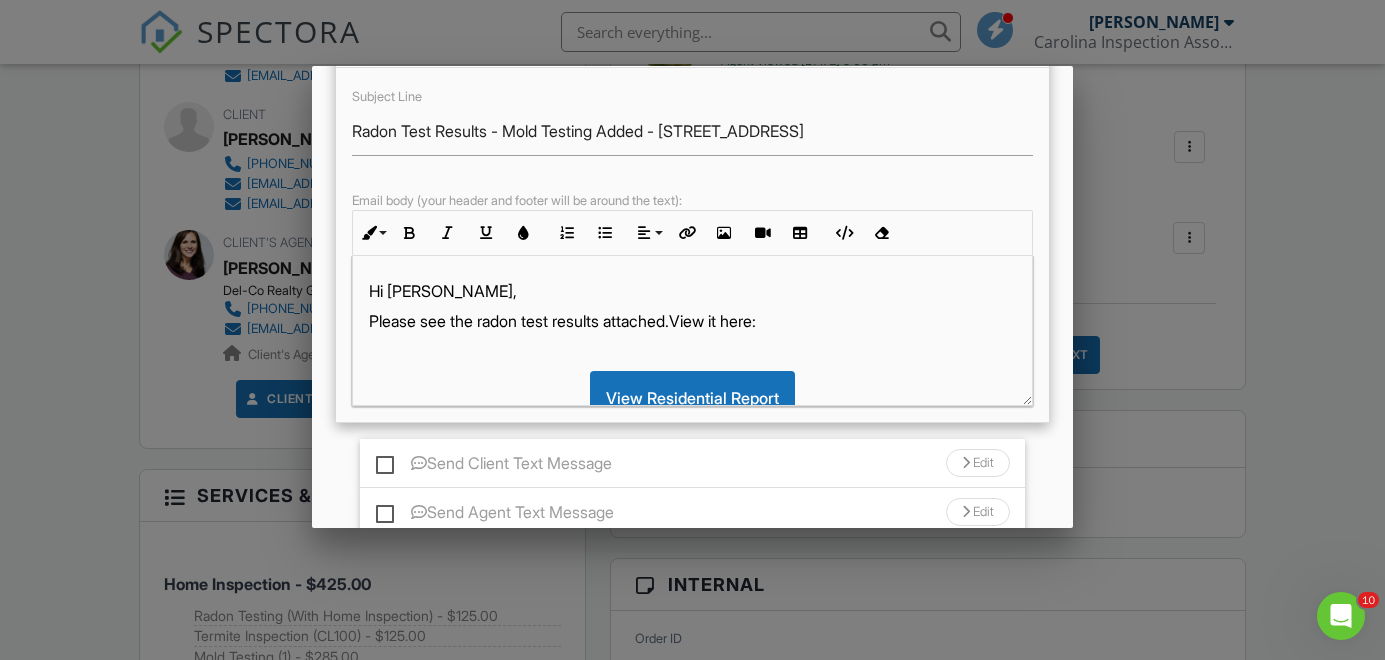 type 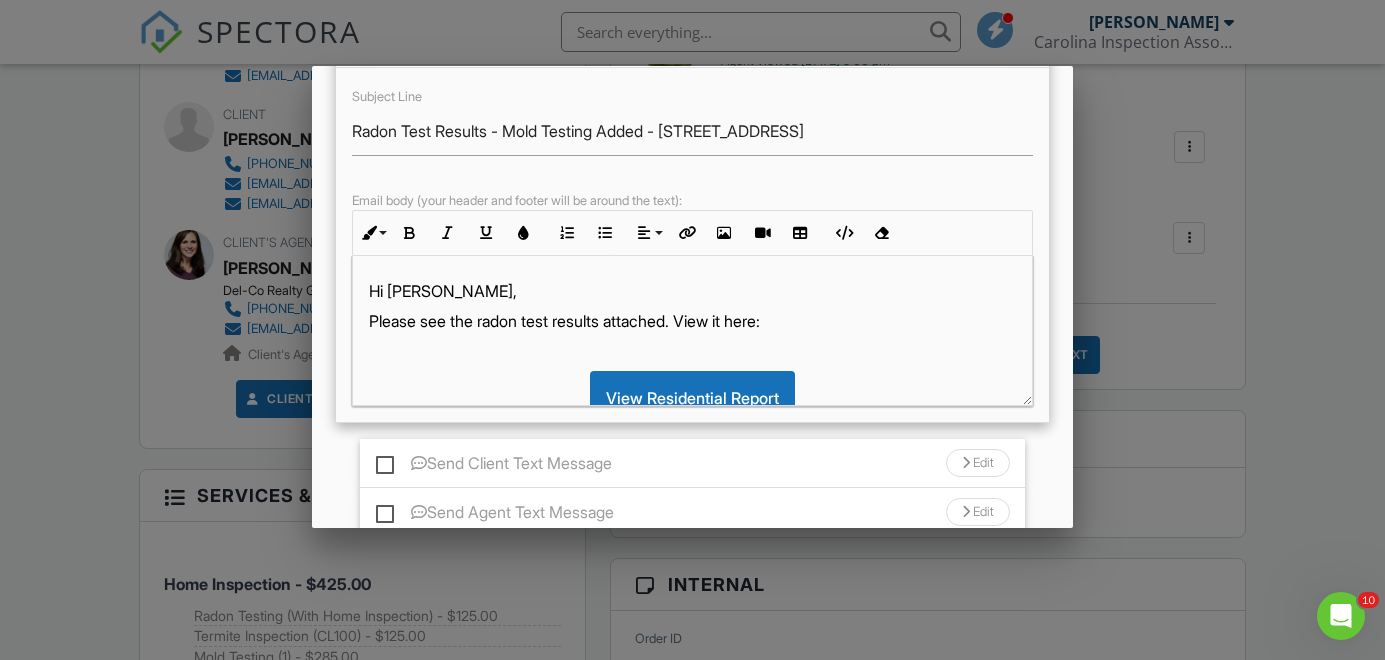 click on "Please see the radon test results attached. View it here:" at bounding box center (693, 321) 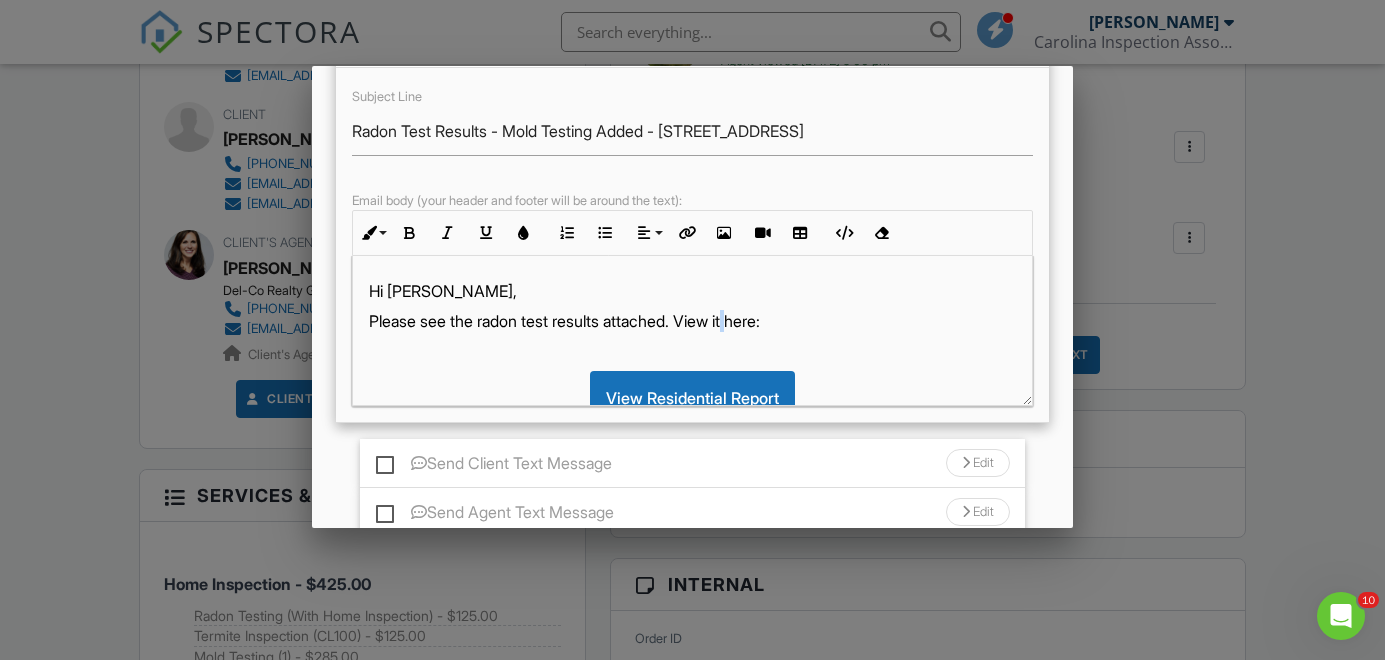 click on "Please see the radon test results attached. View it here:" at bounding box center (693, 321) 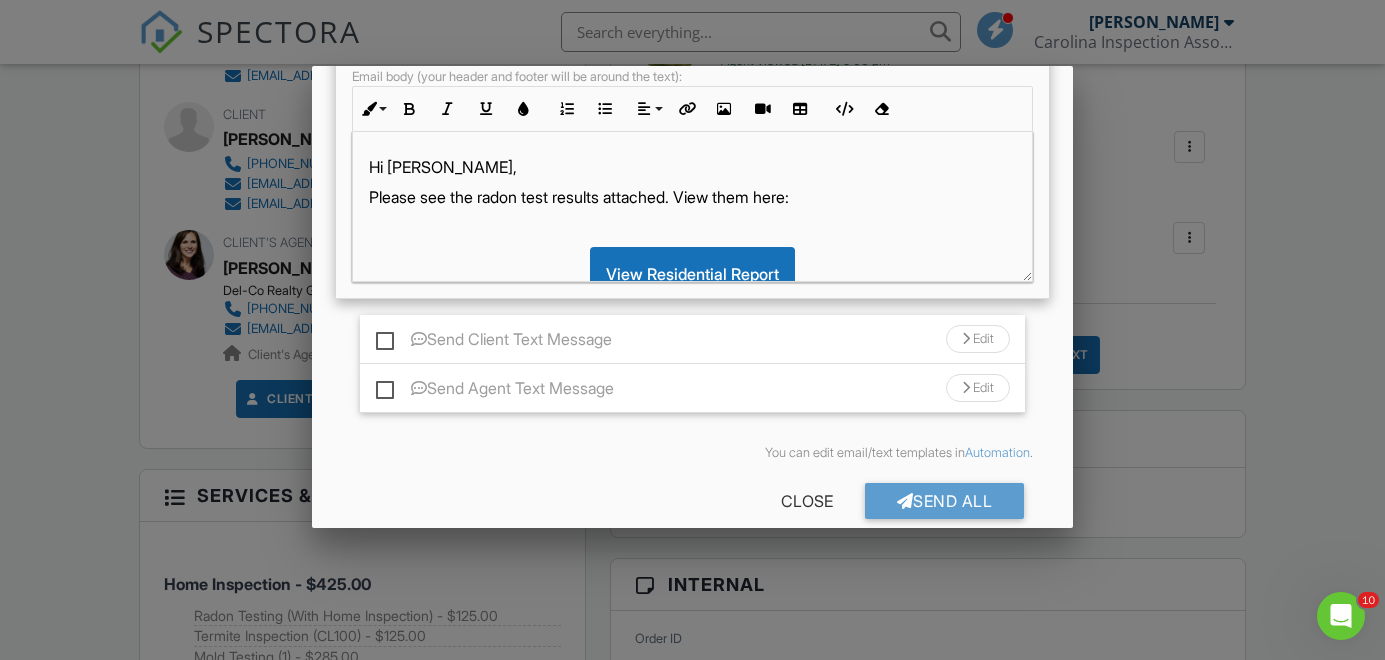 scroll, scrollTop: 789, scrollLeft: 0, axis: vertical 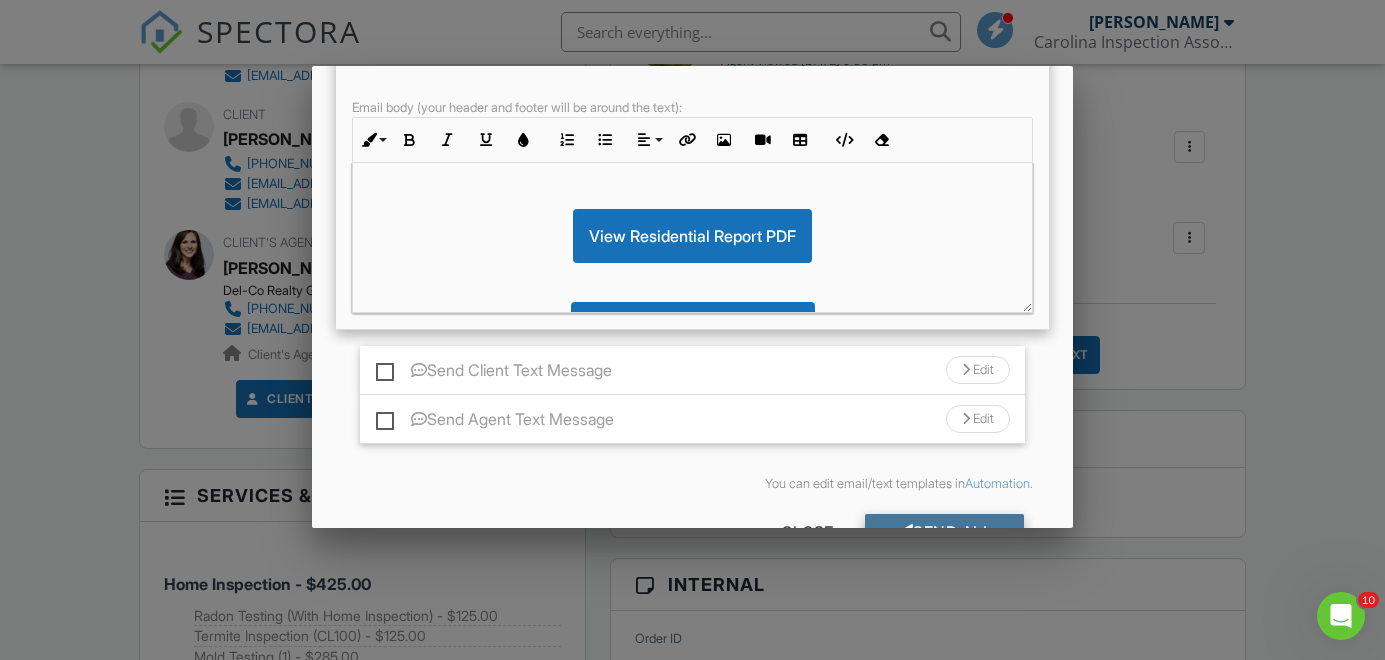 click on "Send All" at bounding box center (945, 532) 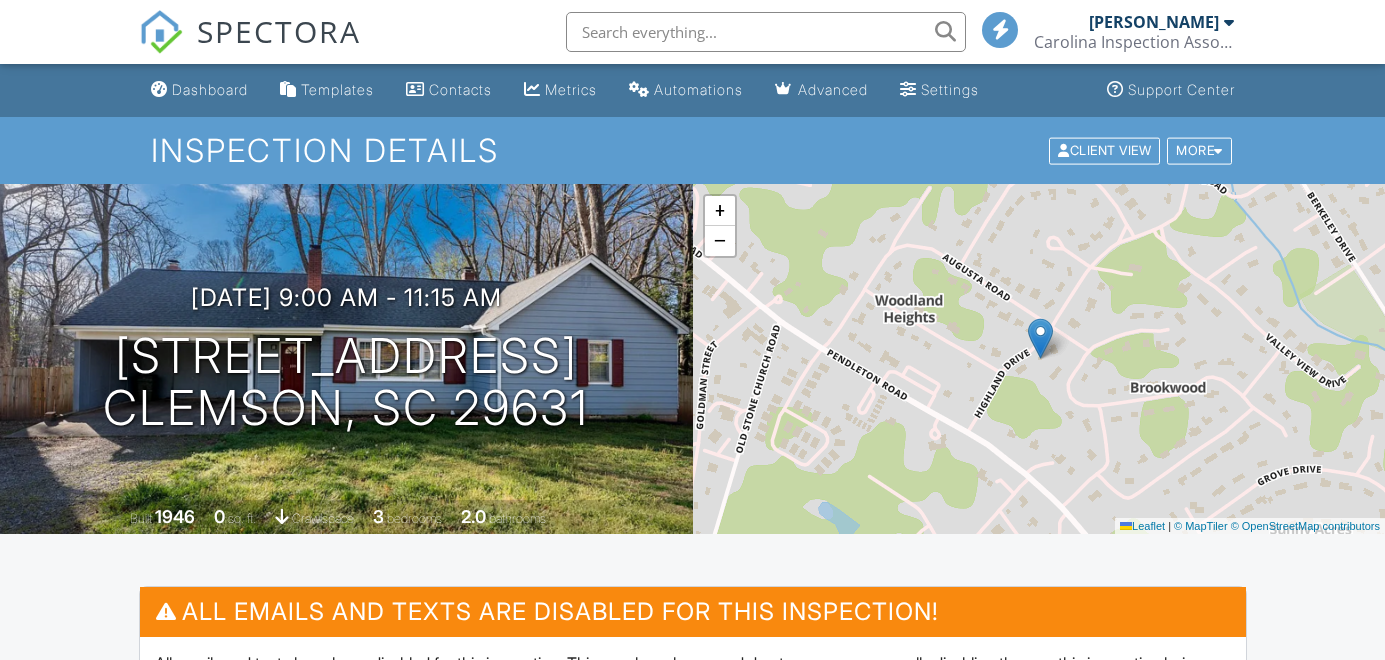 scroll, scrollTop: 882, scrollLeft: 0, axis: vertical 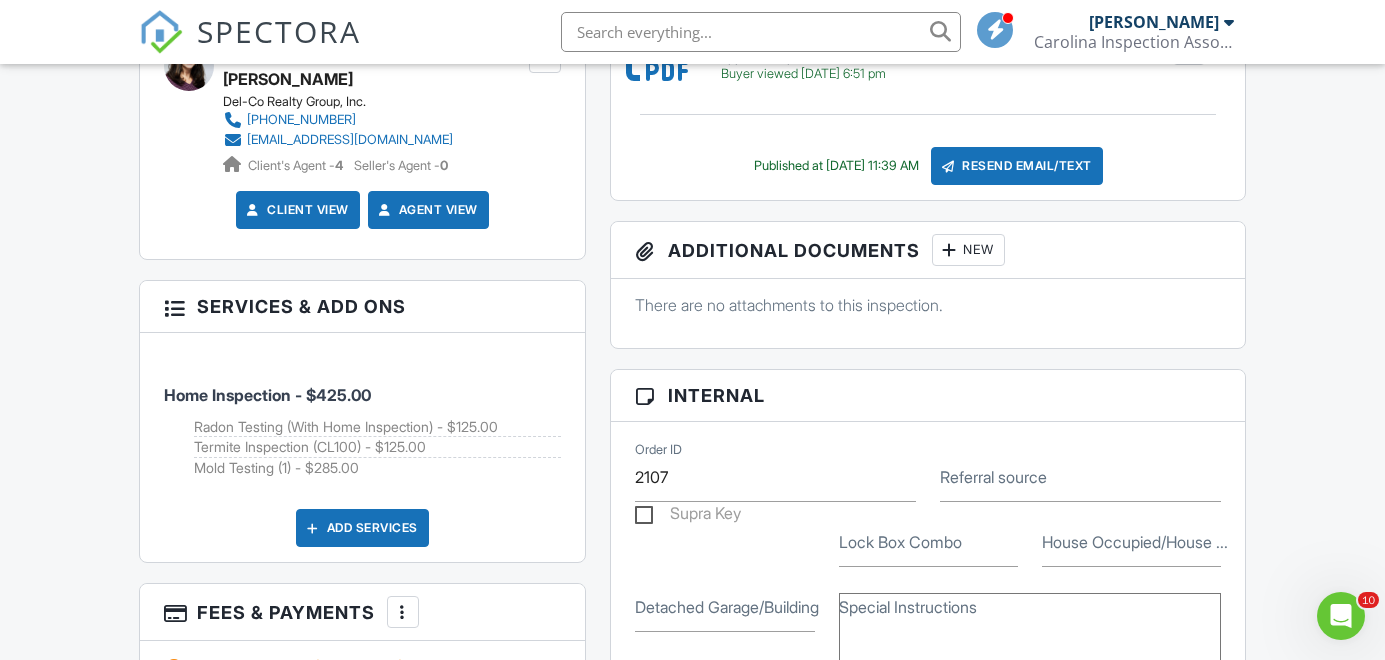 click on "SPECTORA" at bounding box center [279, 31] 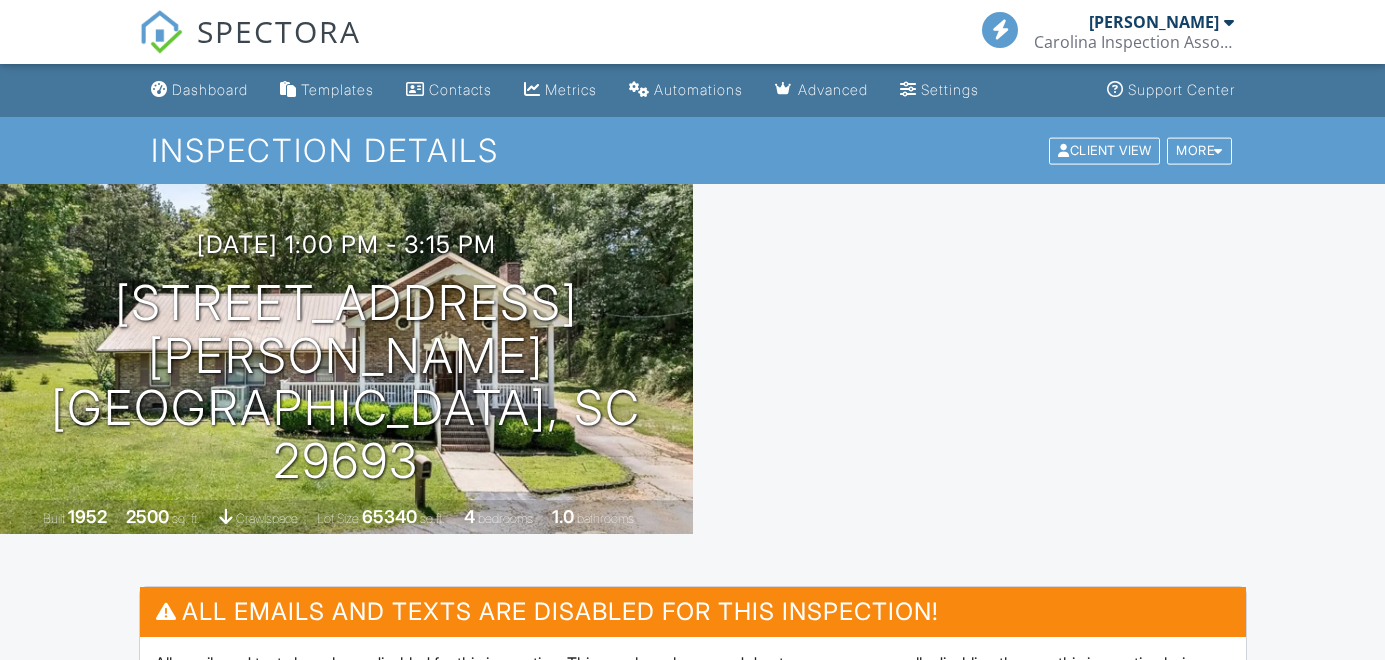 scroll, scrollTop: 0, scrollLeft: 0, axis: both 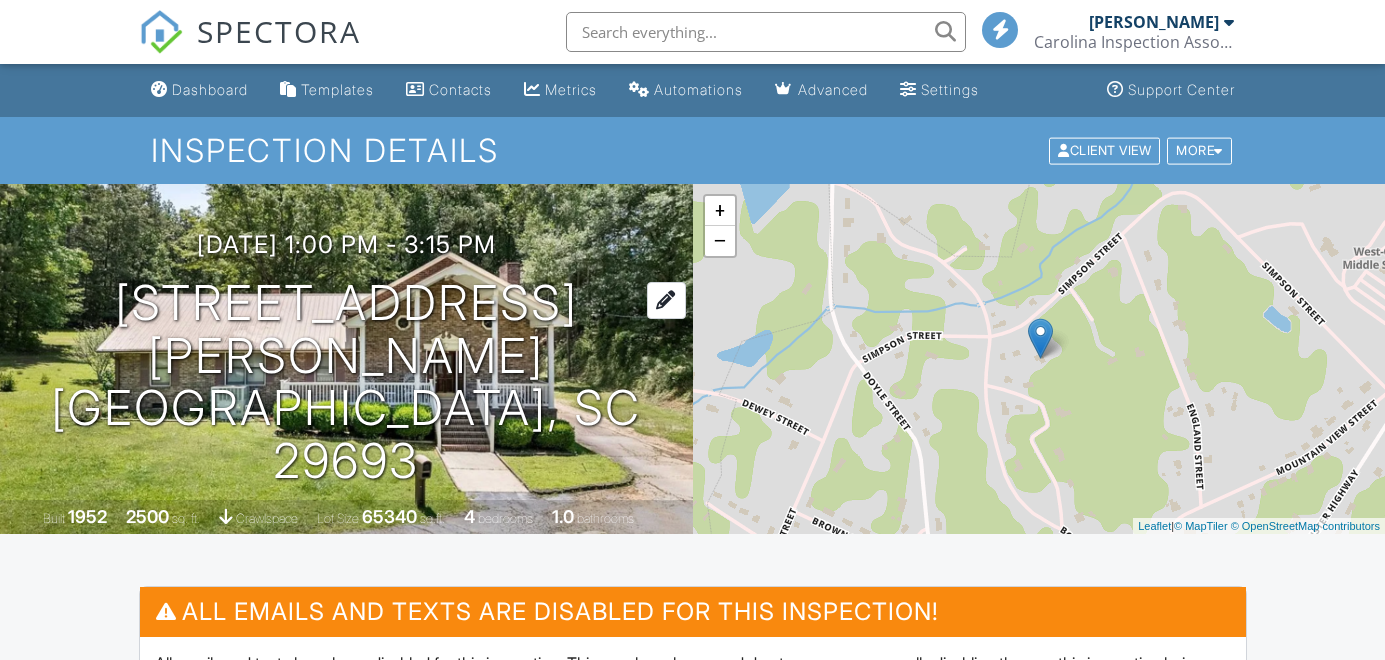 click on "[STREET_ADDRESS][PERSON_NAME]
[GEOGRAPHIC_DATA], SC 29693" at bounding box center [346, 382] 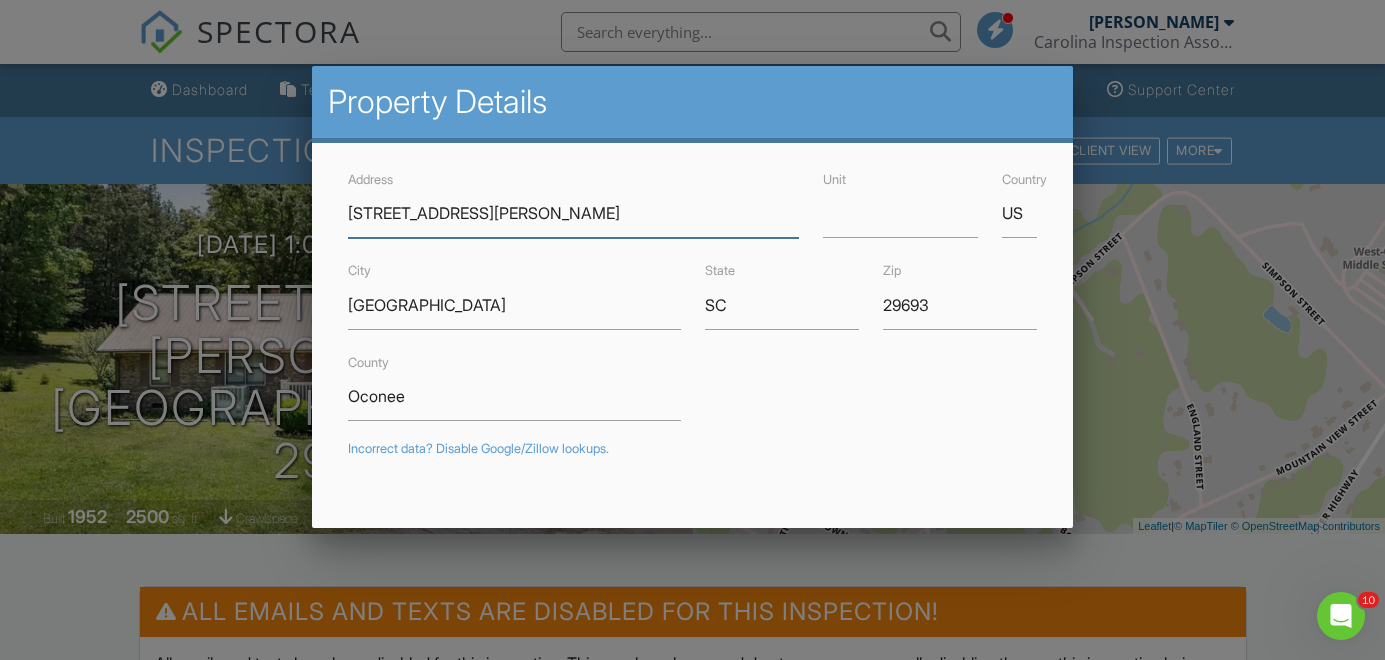 scroll, scrollTop: 0, scrollLeft: 0, axis: both 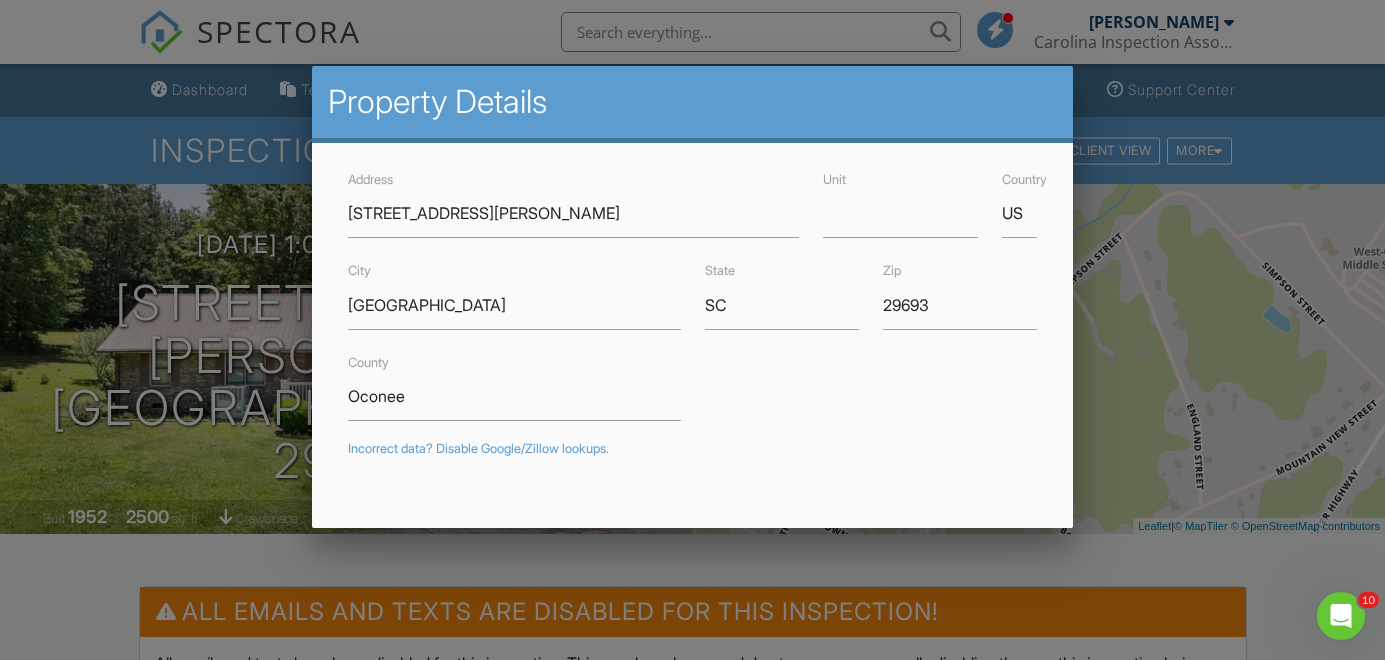 click at bounding box center (692, 312) 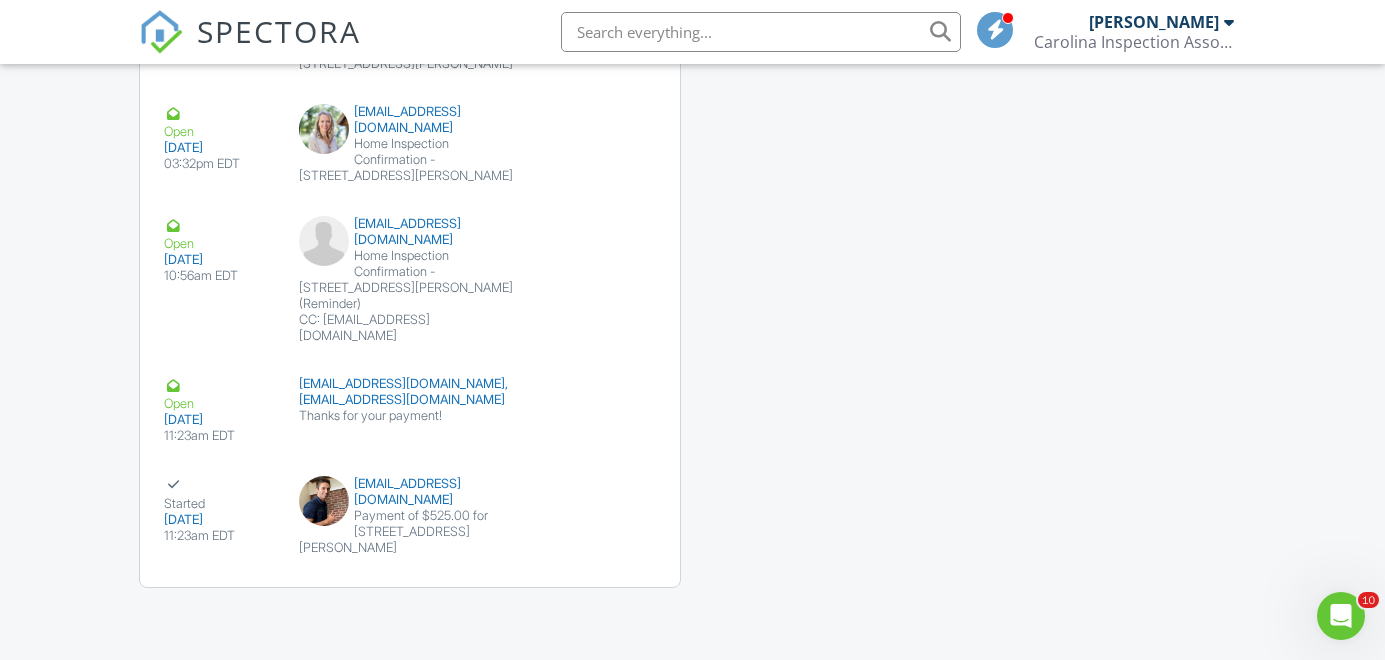 scroll, scrollTop: 3053, scrollLeft: 0, axis: vertical 